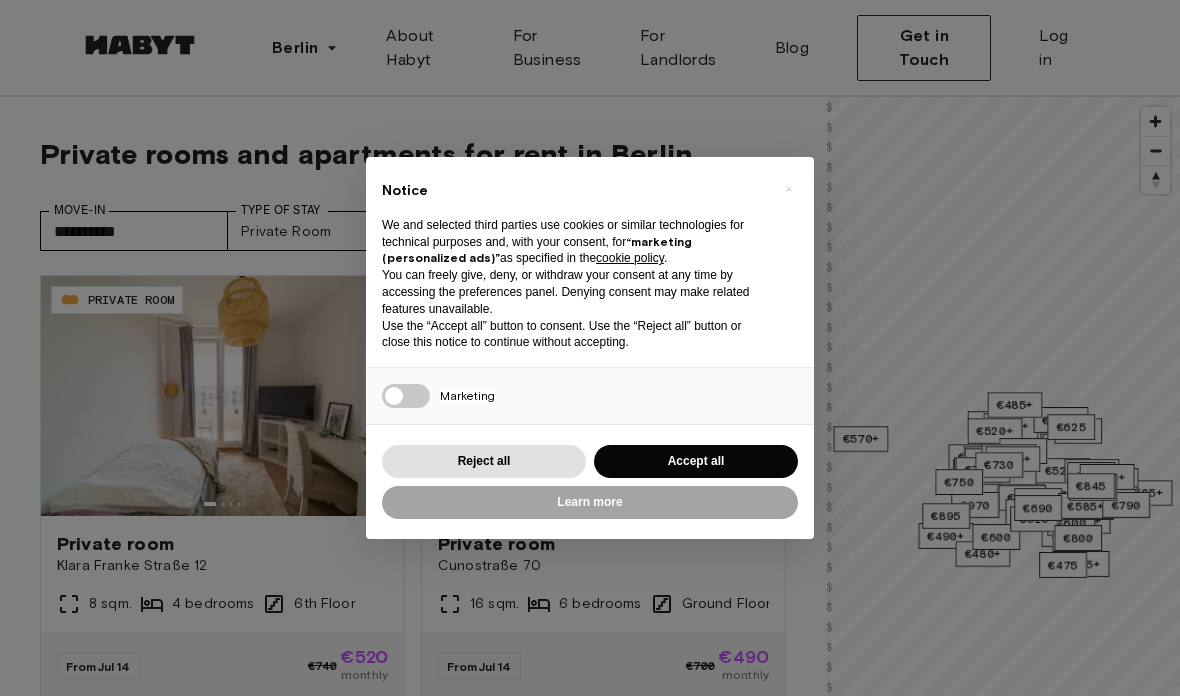 scroll, scrollTop: 0, scrollLeft: 0, axis: both 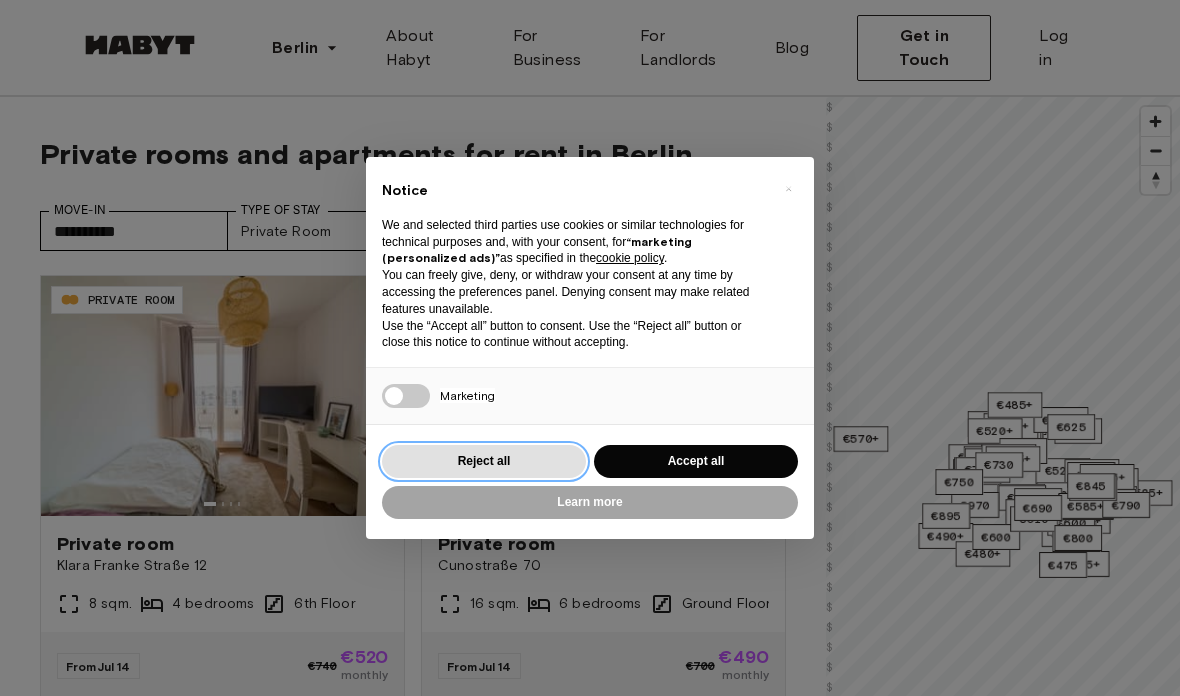 click on "Reject all" at bounding box center [484, 461] 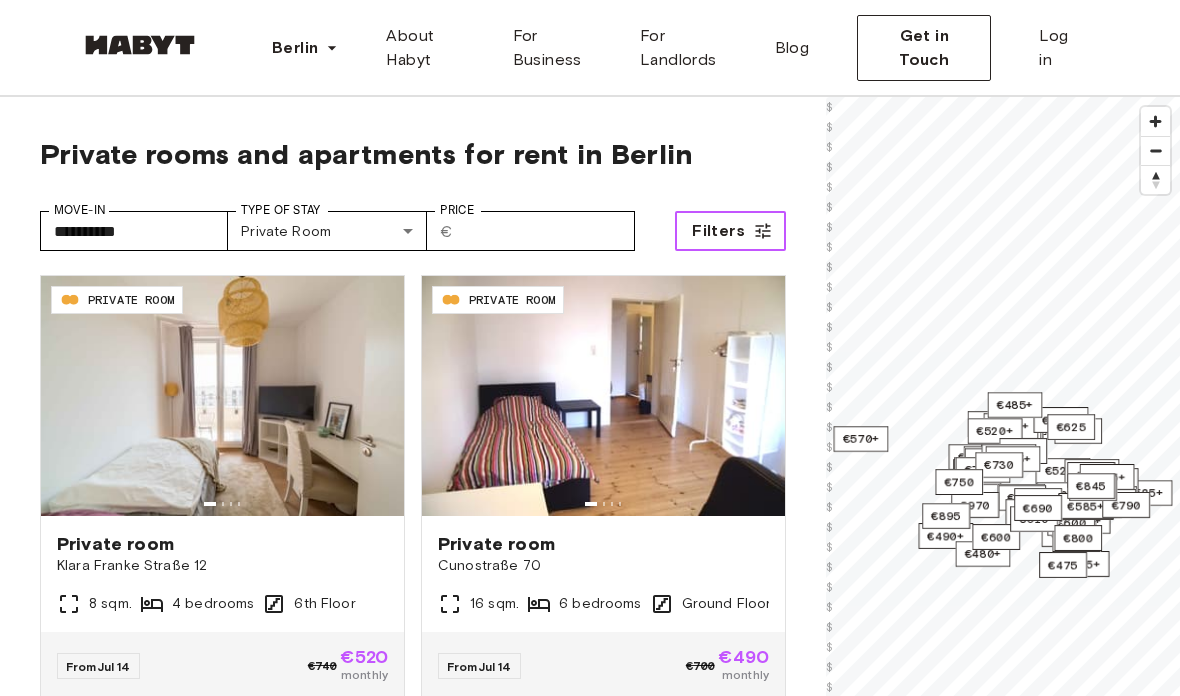 click 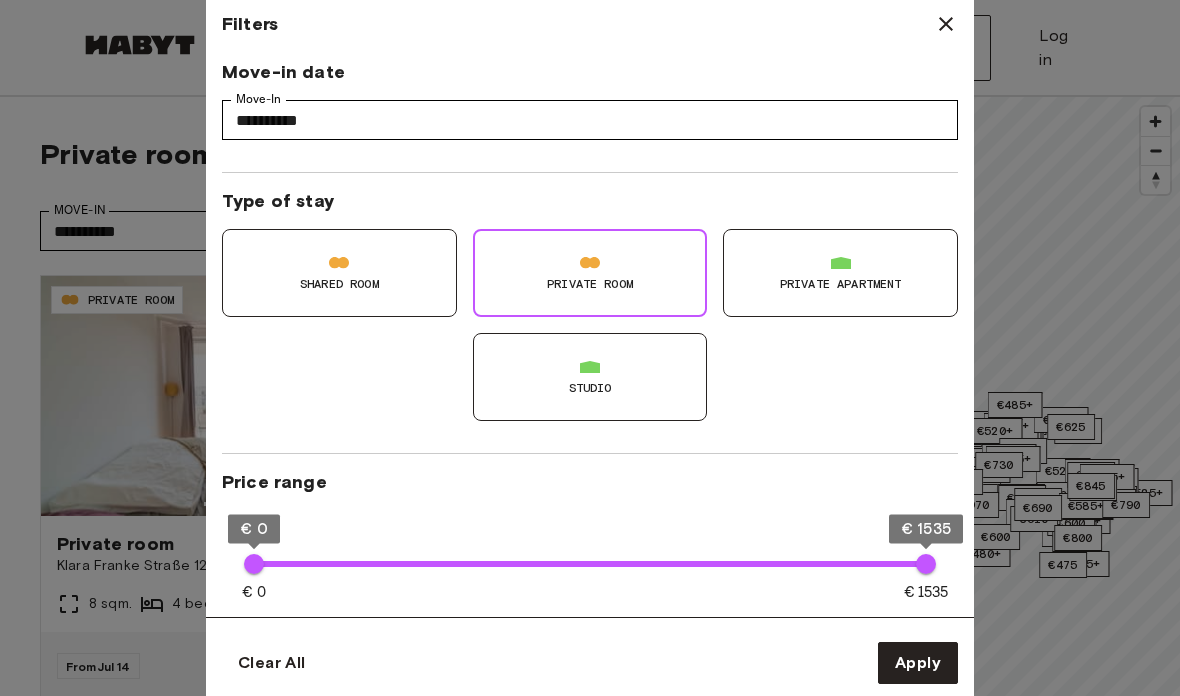 click at bounding box center (946, 24) 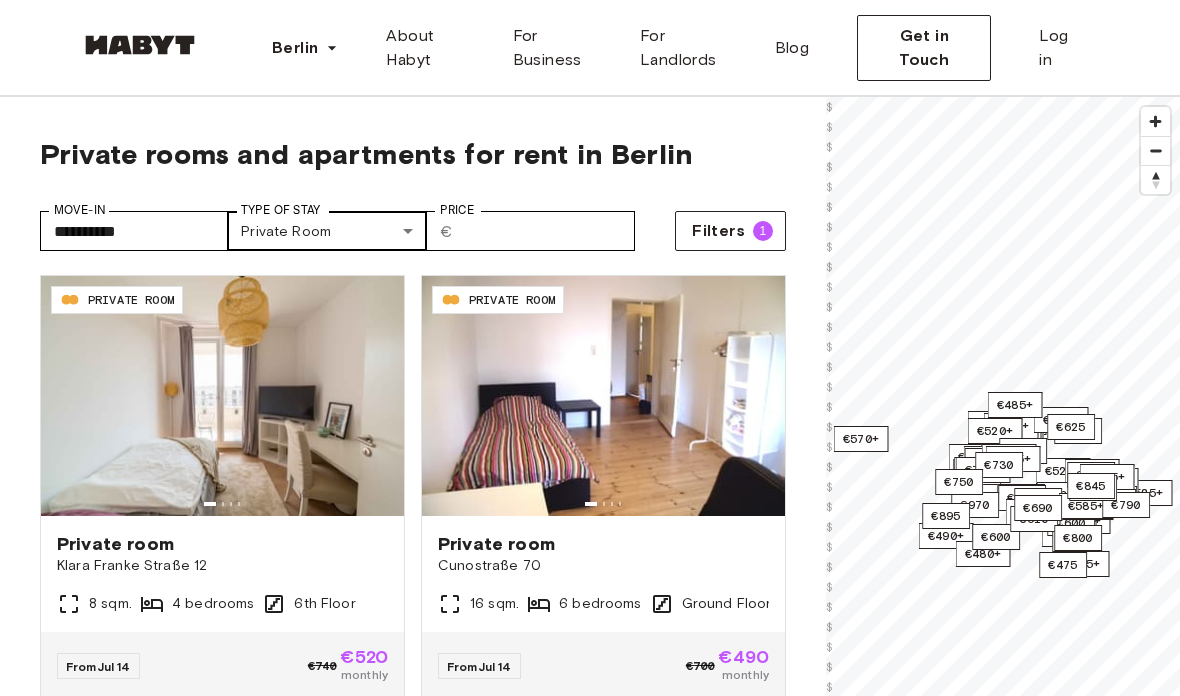 click on "**********" at bounding box center (590, 2458) 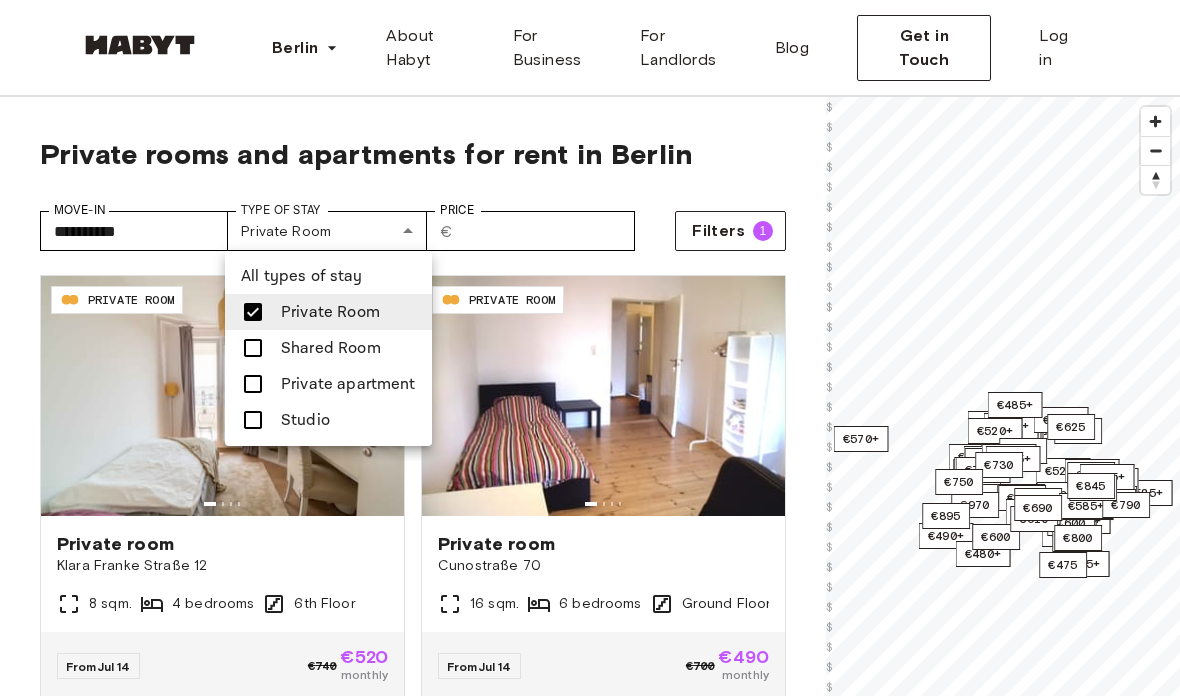 click on "Private apartment" at bounding box center (348, 384) 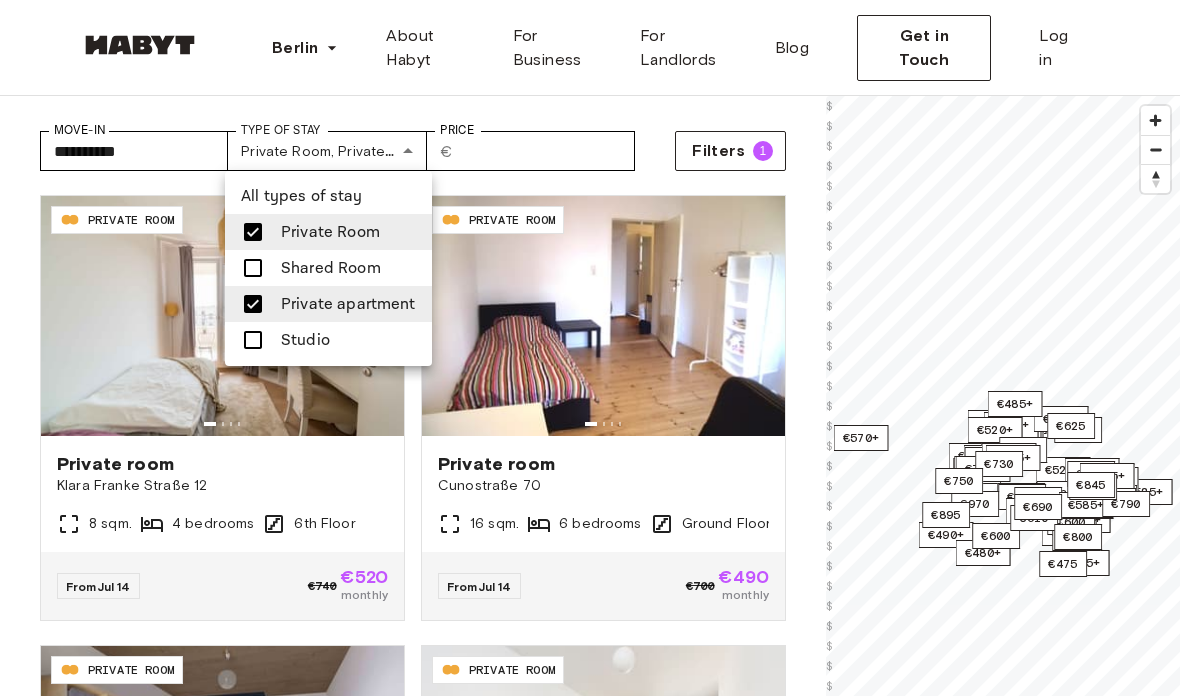 click on "Private Room" at bounding box center (330, 232) 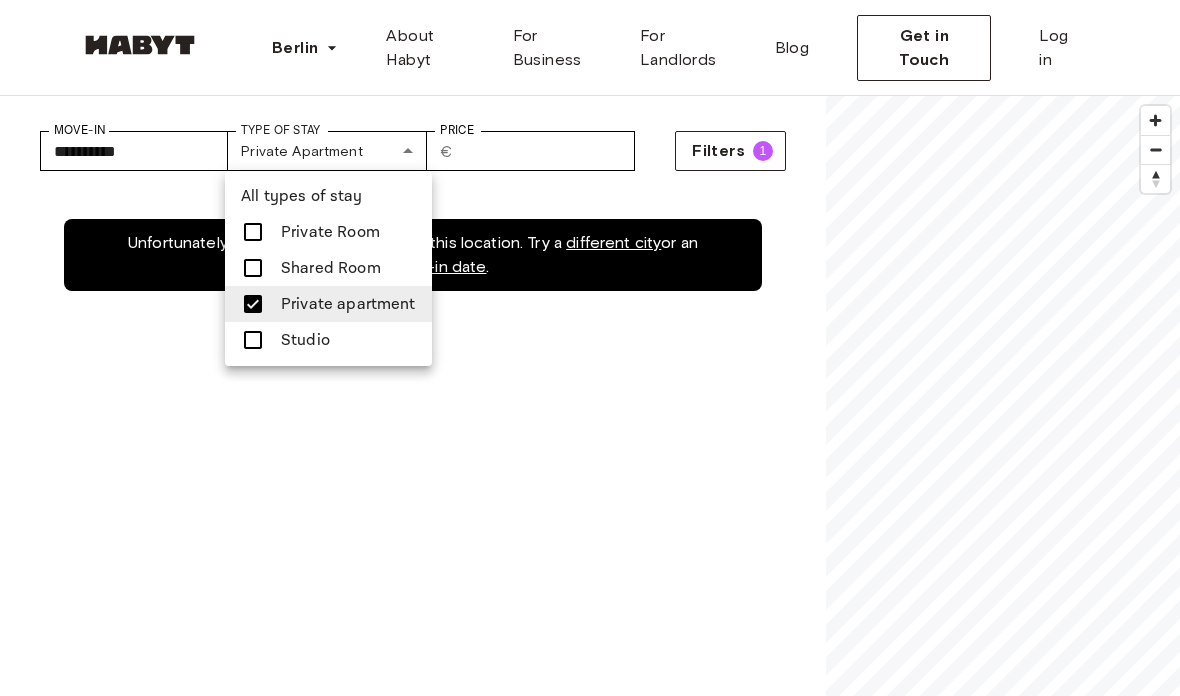 click at bounding box center [590, 348] 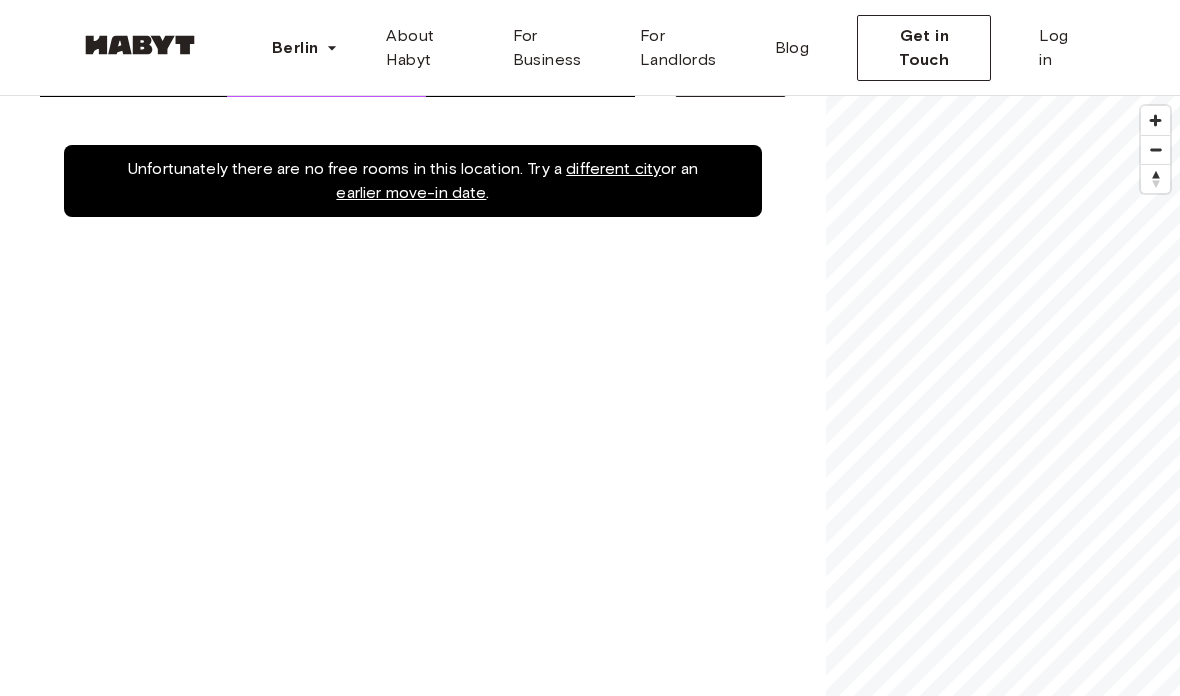 scroll, scrollTop: 1, scrollLeft: 0, axis: vertical 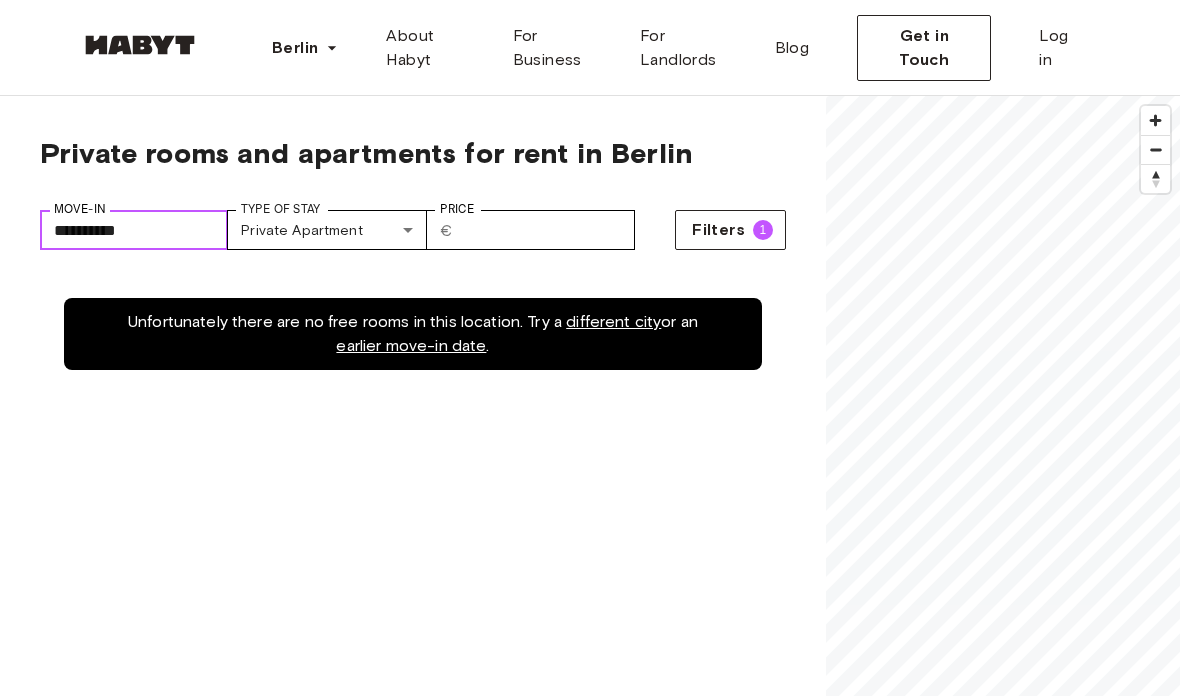 click on "**********" at bounding box center (134, 230) 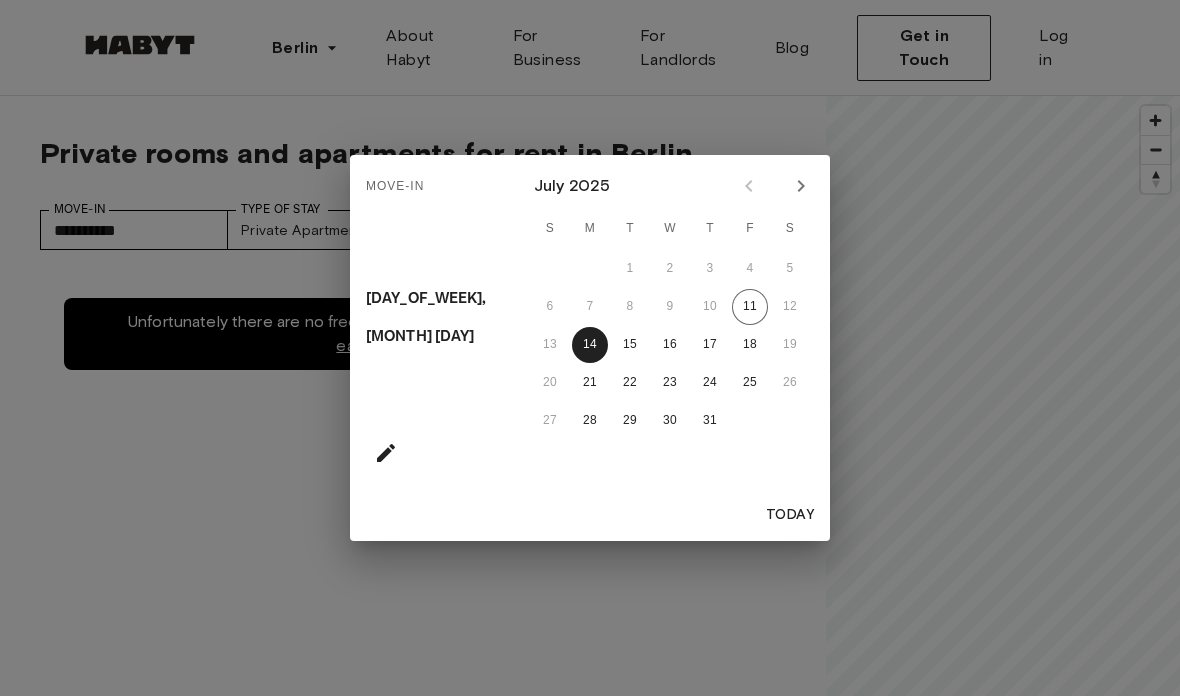 click 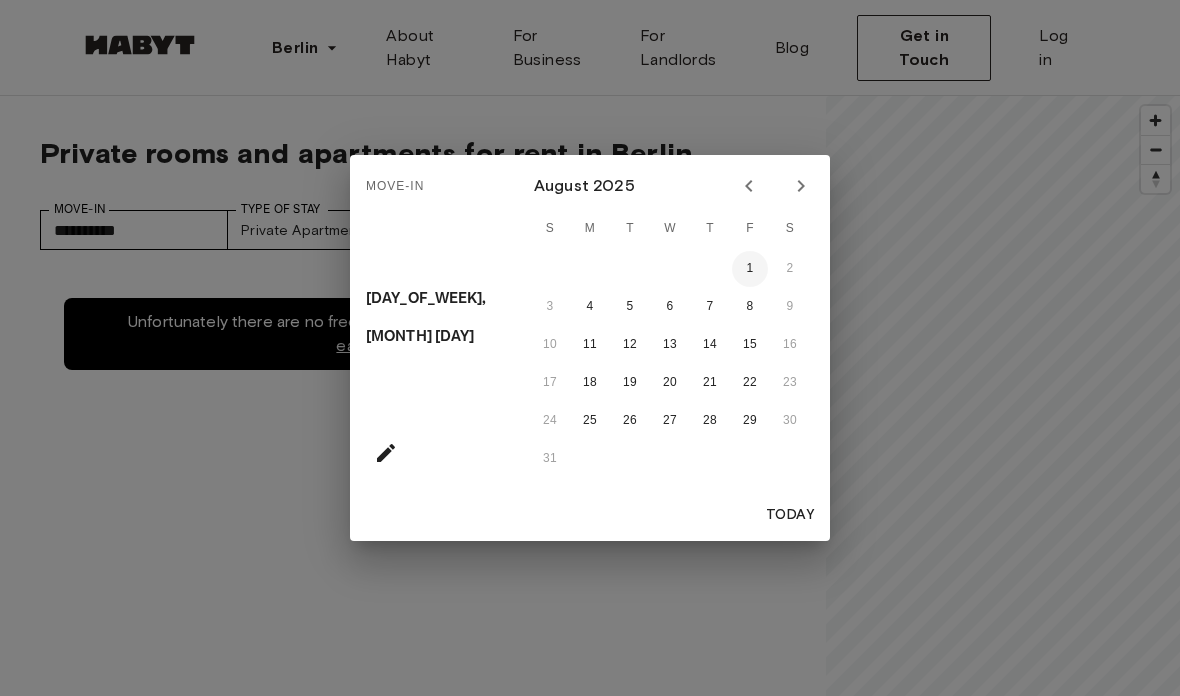 click on "1" at bounding box center (750, 269) 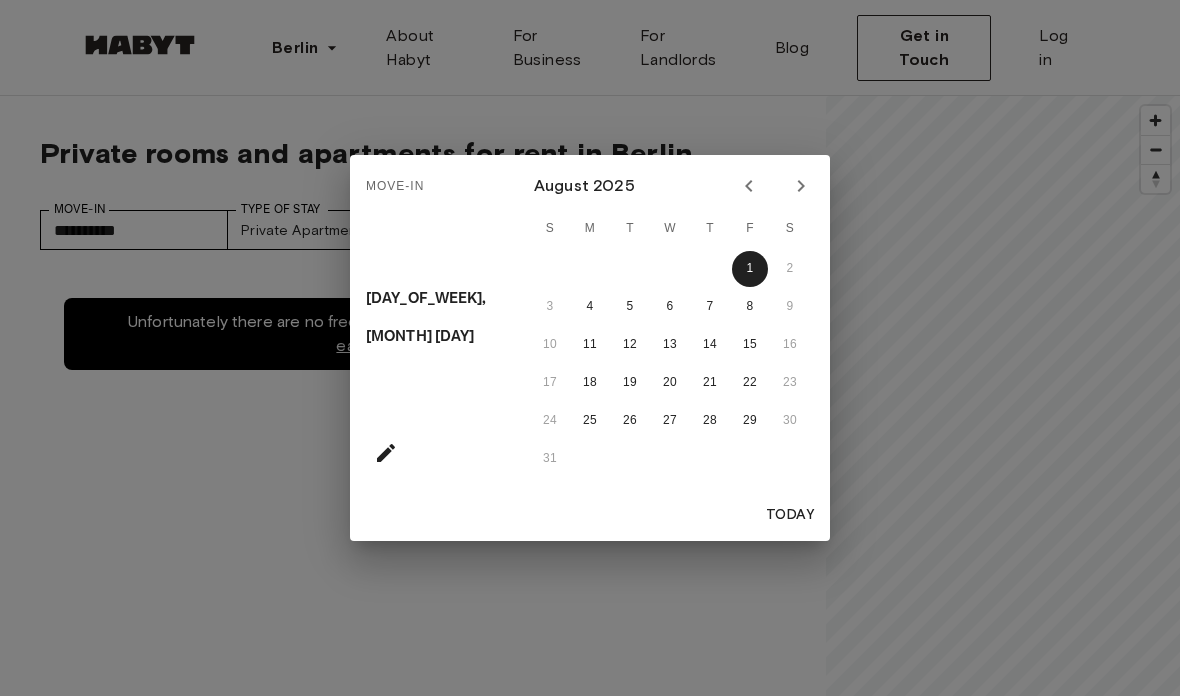 click on "Today" at bounding box center (790, 515) 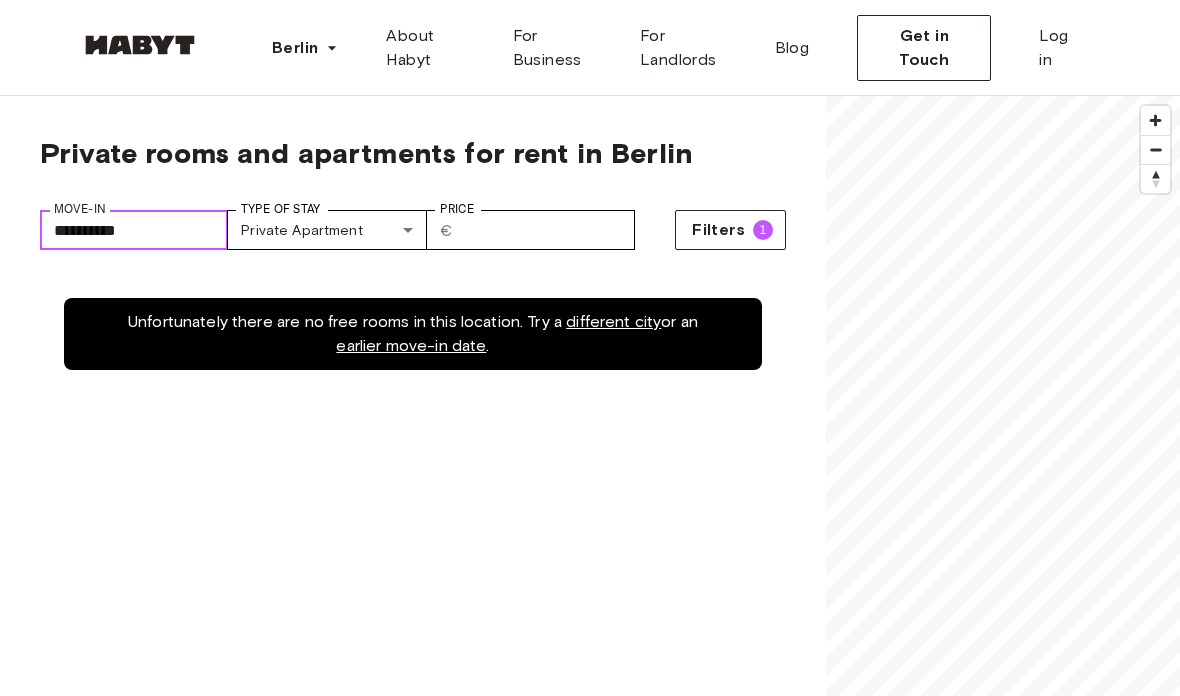 click on "**********" at bounding box center (134, 230) 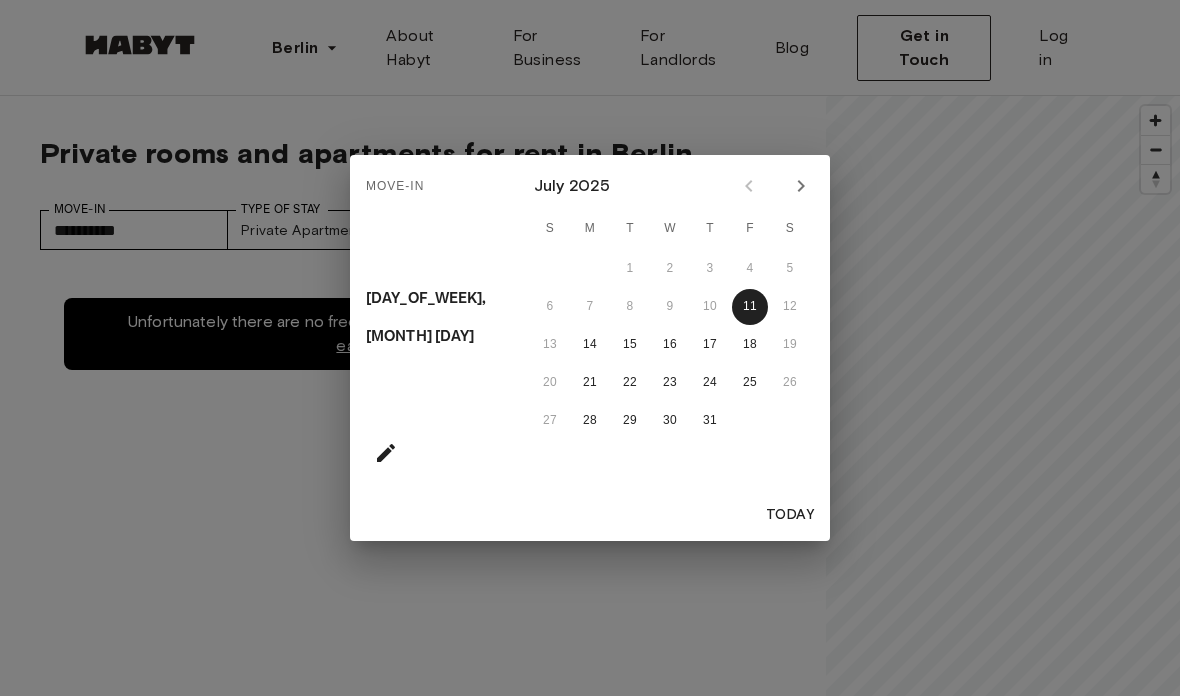 click 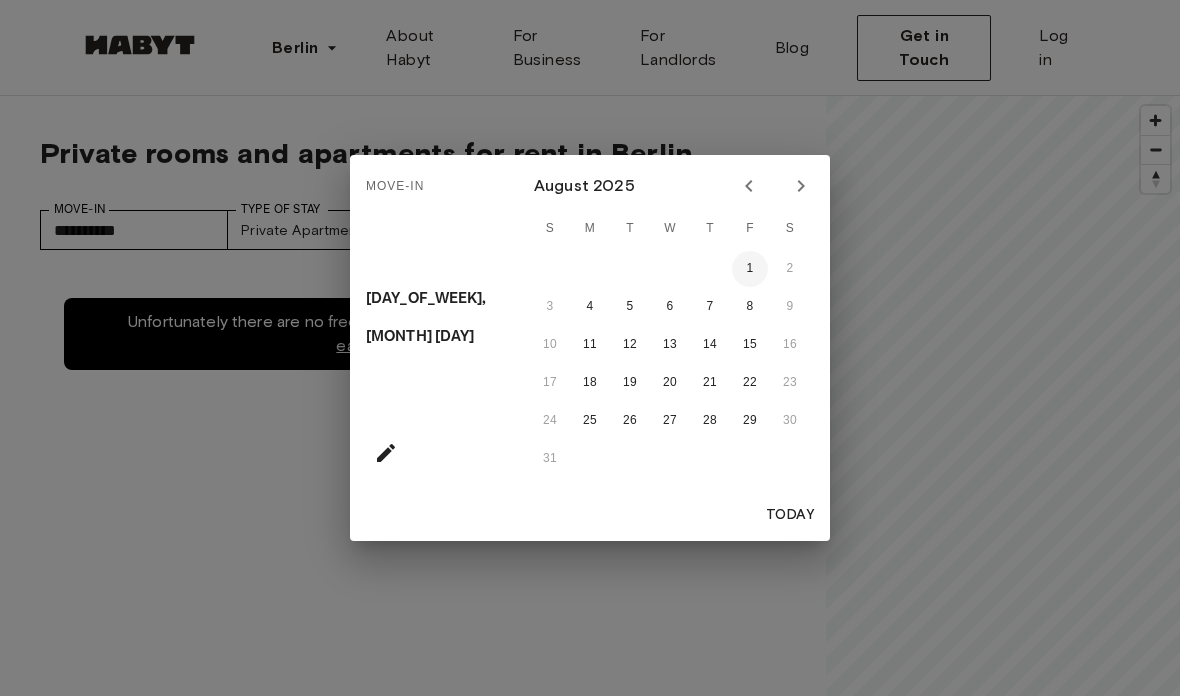 click on "1" at bounding box center (750, 269) 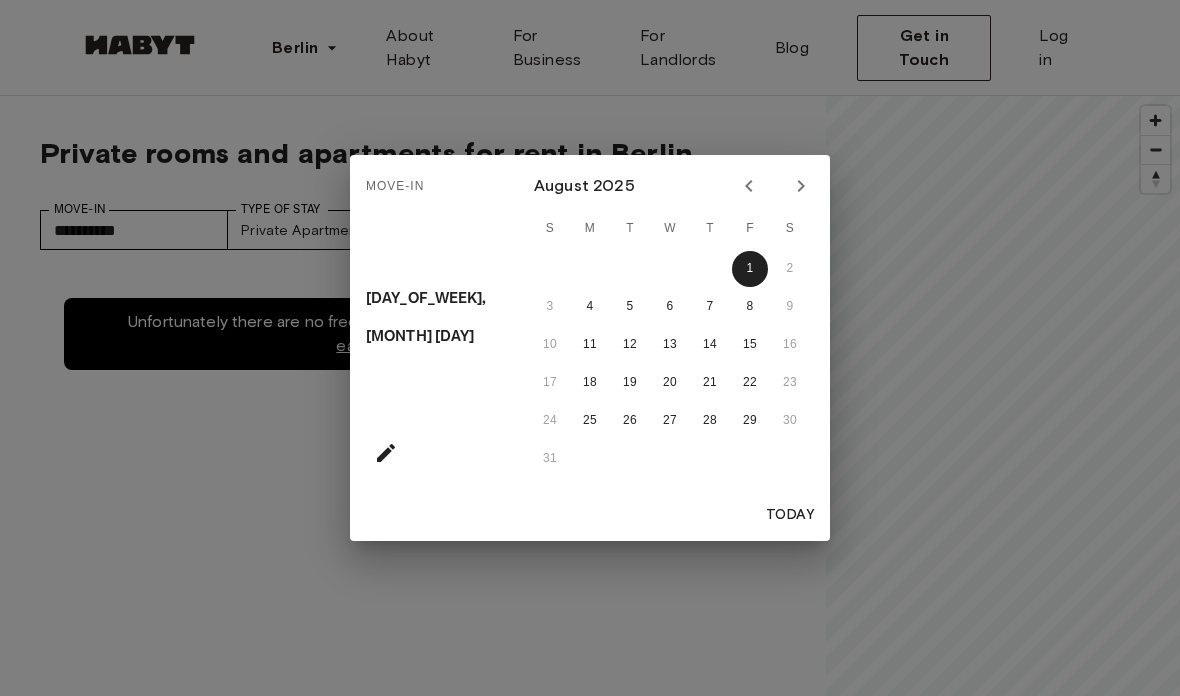 click on "Move-In [DAY_OF_WEEK], [MONTH] [DAY] [MONTH] [YEAR] S M T W T F S 1 2 3 4 5 6 7 8 9 10 11 12 13 14 15 16 17 18 19 20 21 22 23 24 25 26 27 28 29 30 31 Today" at bounding box center [590, 348] 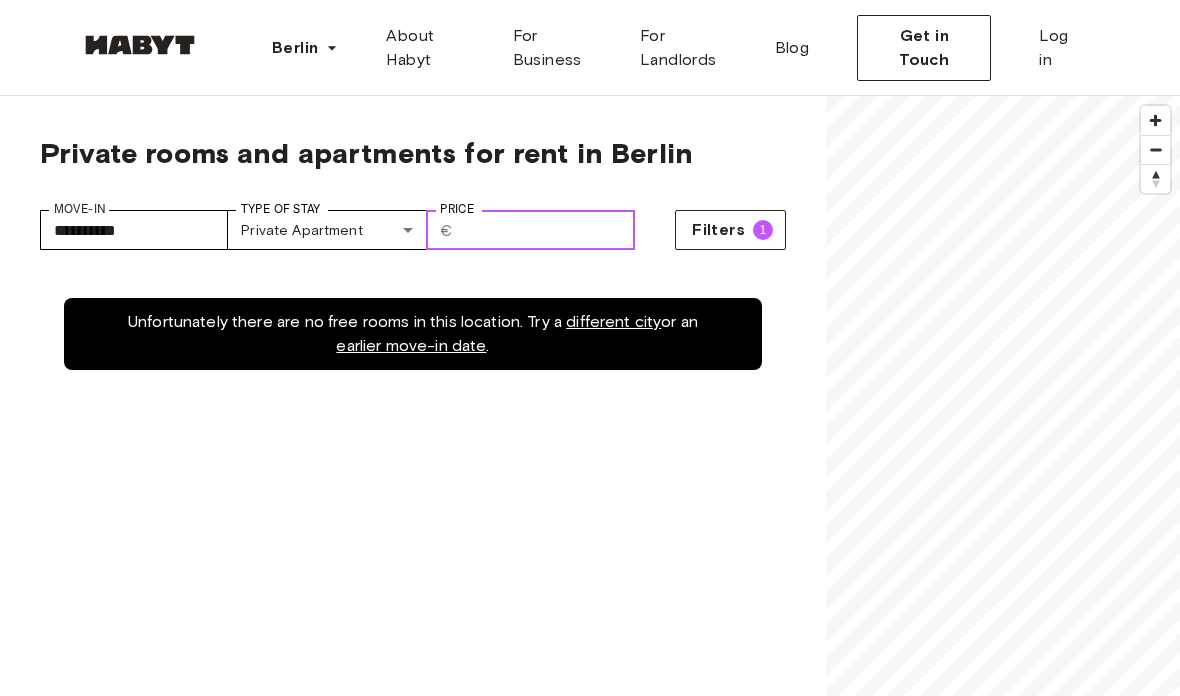 click on "Price" at bounding box center [548, 230] 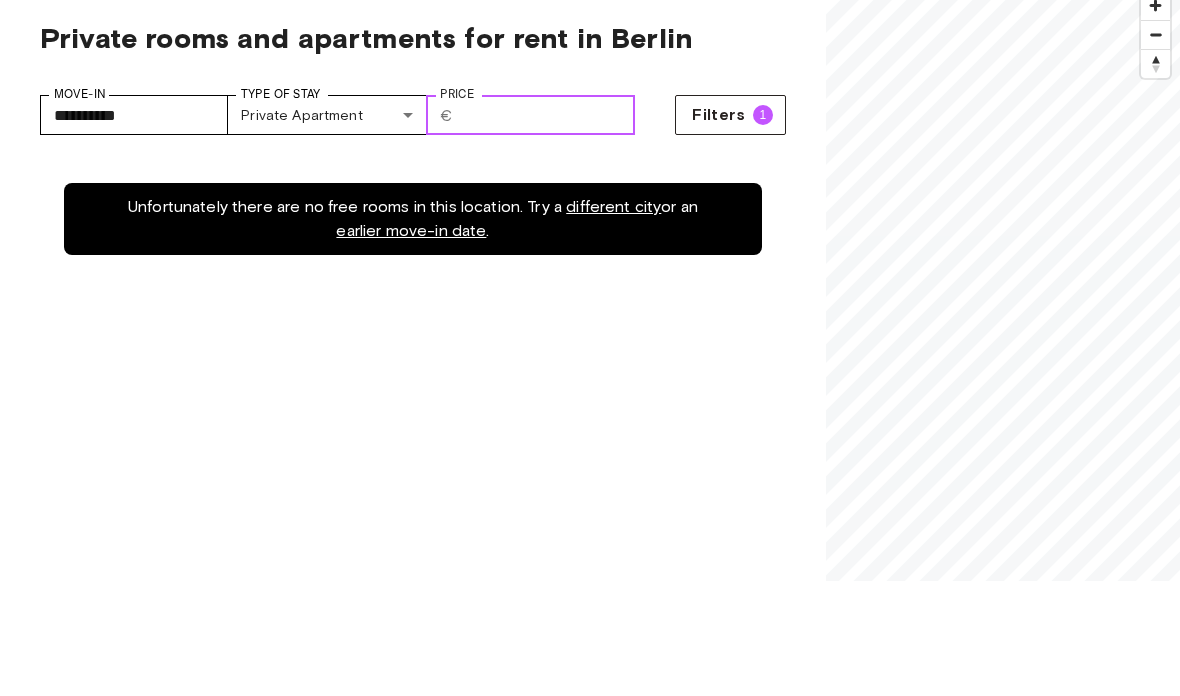 type on "****" 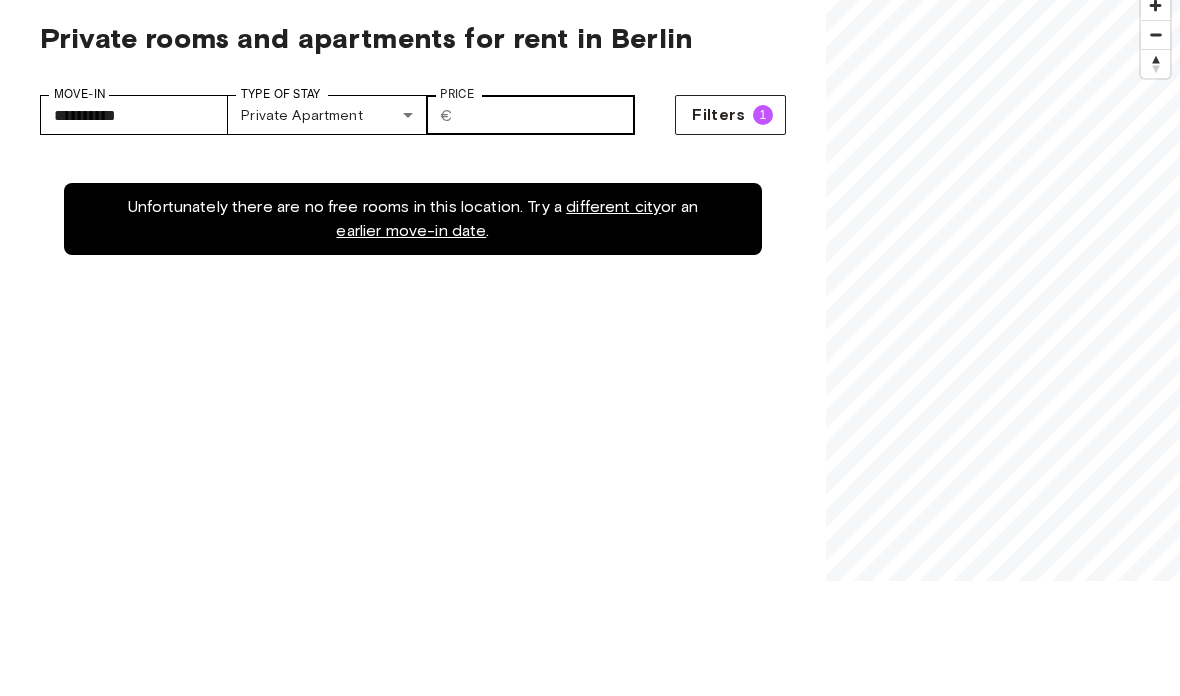 scroll, scrollTop: 116, scrollLeft: 0, axis: vertical 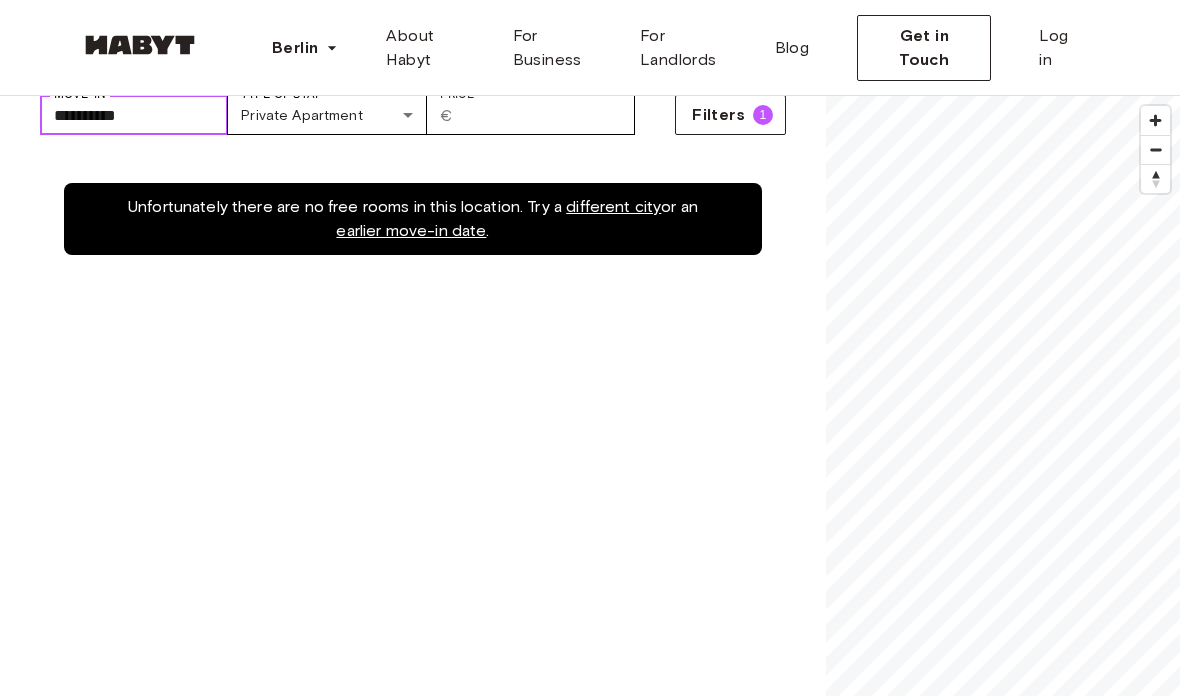 click on "**********" at bounding box center [134, 115] 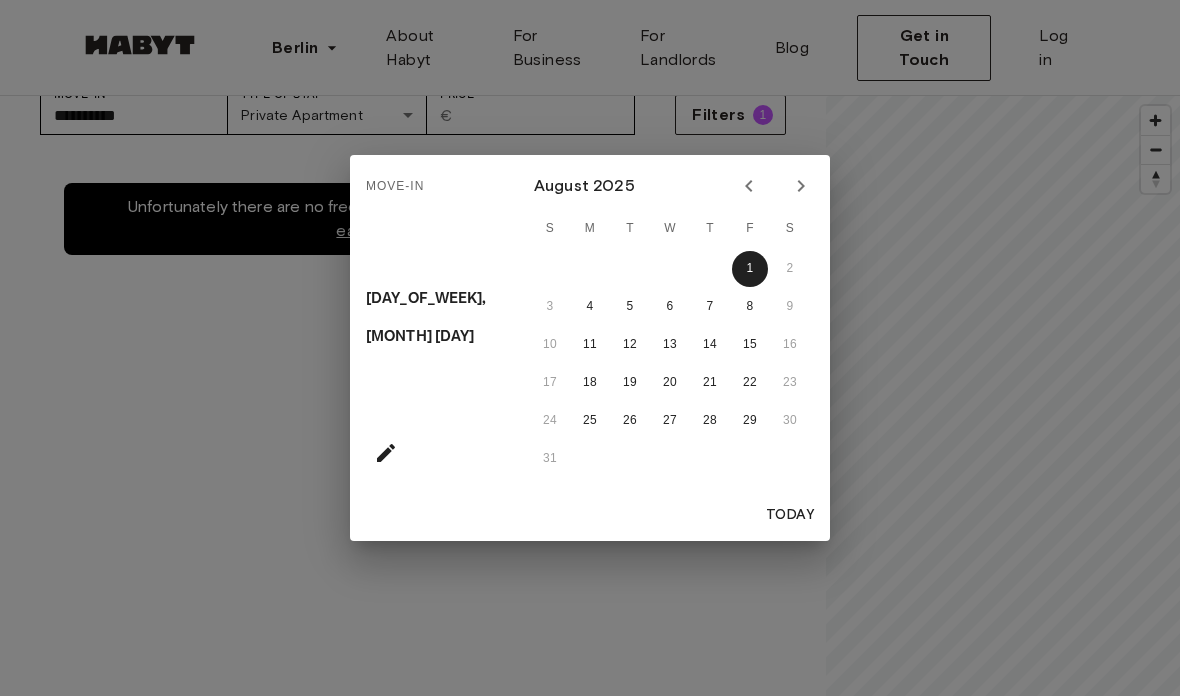 click at bounding box center [801, 186] 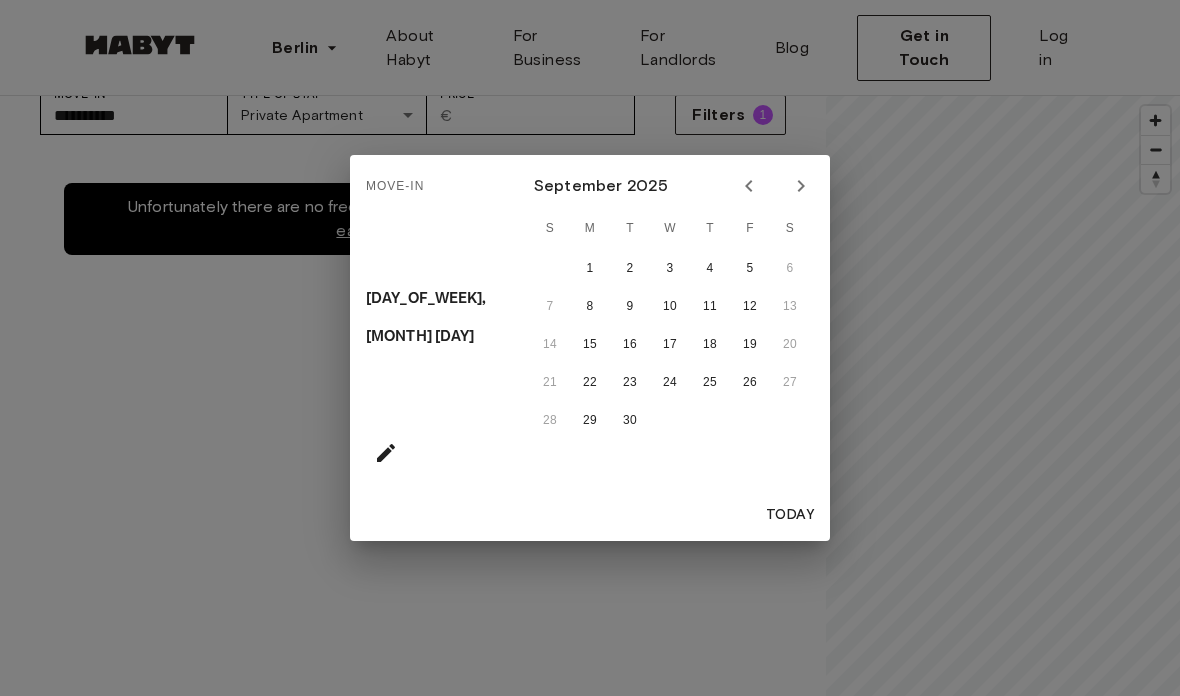 click 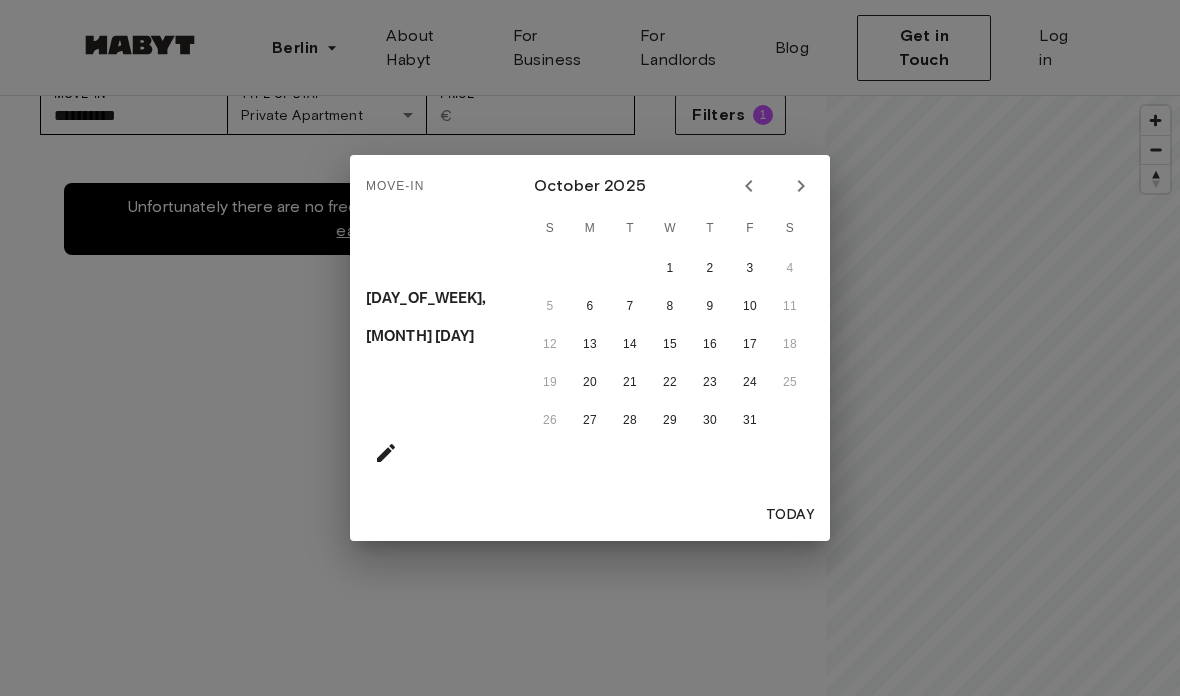 click 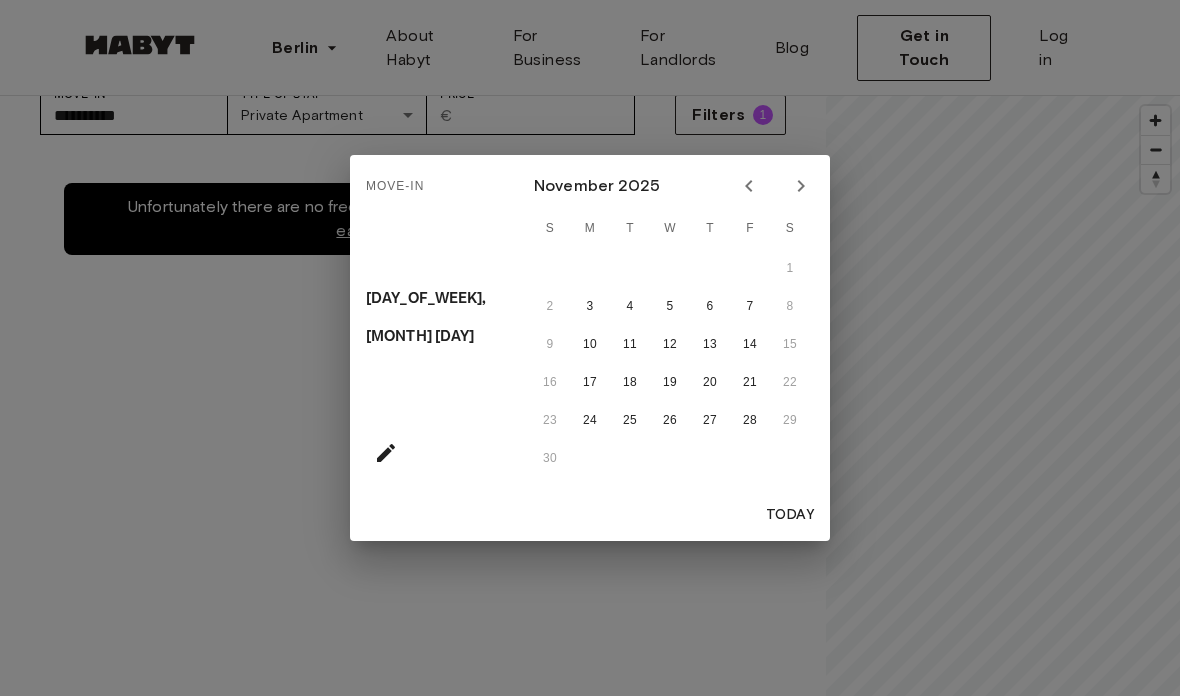 click at bounding box center [801, 186] 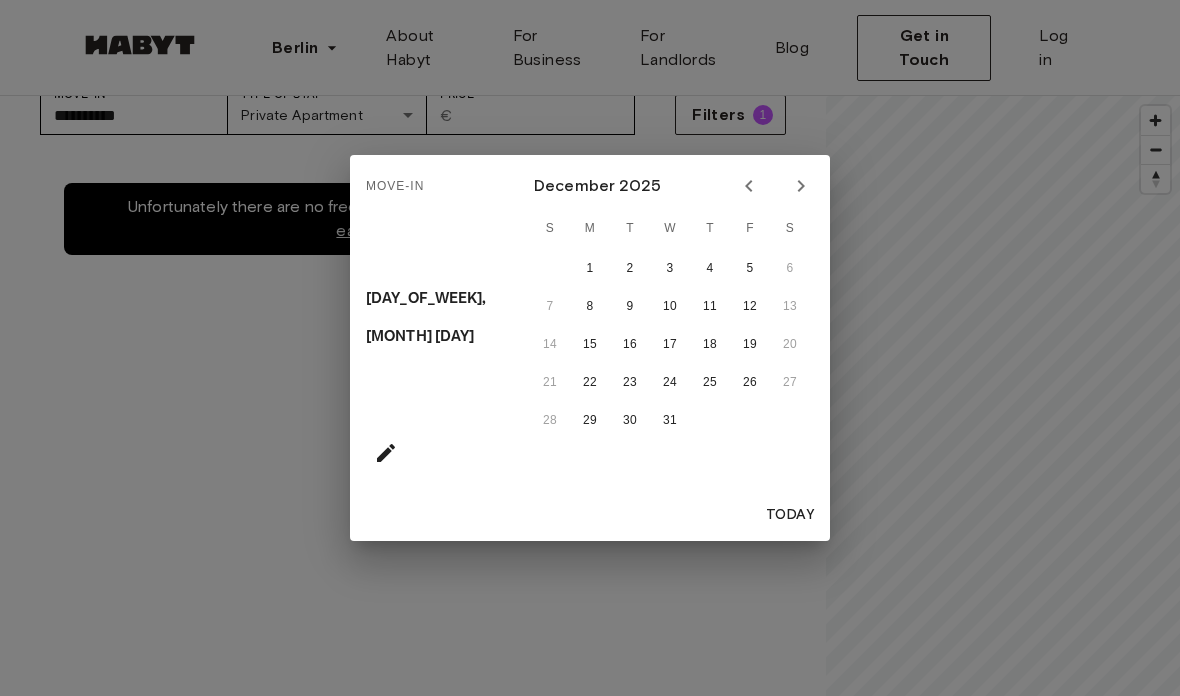 click at bounding box center (801, 186) 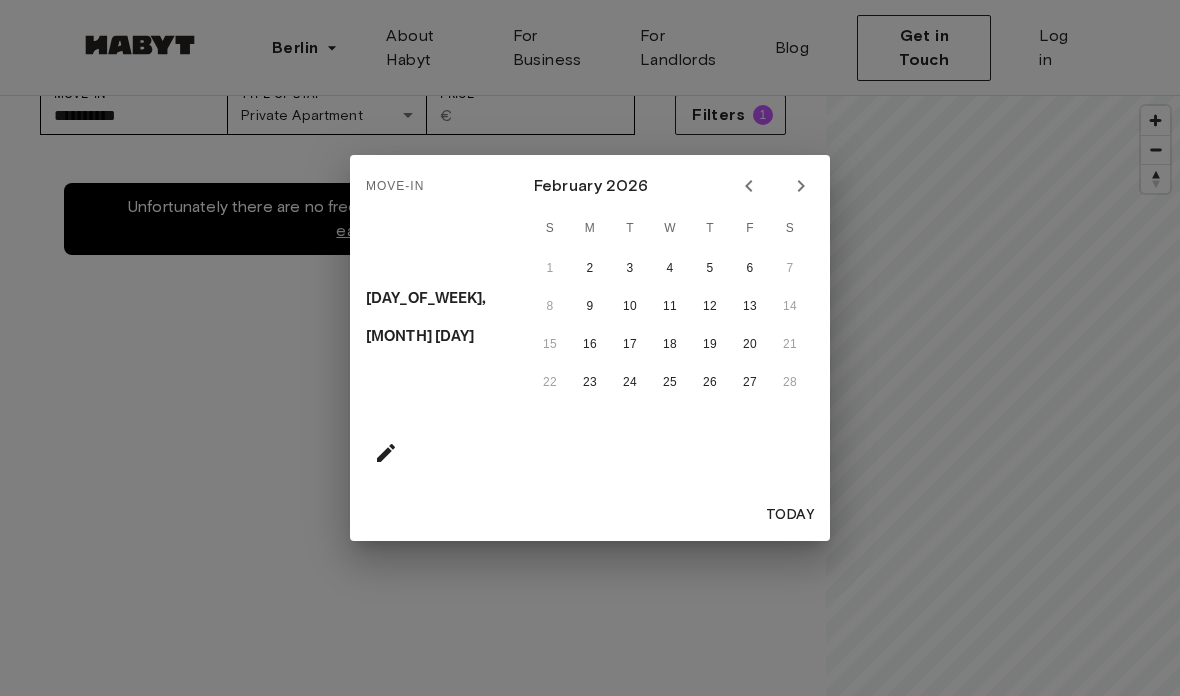 click 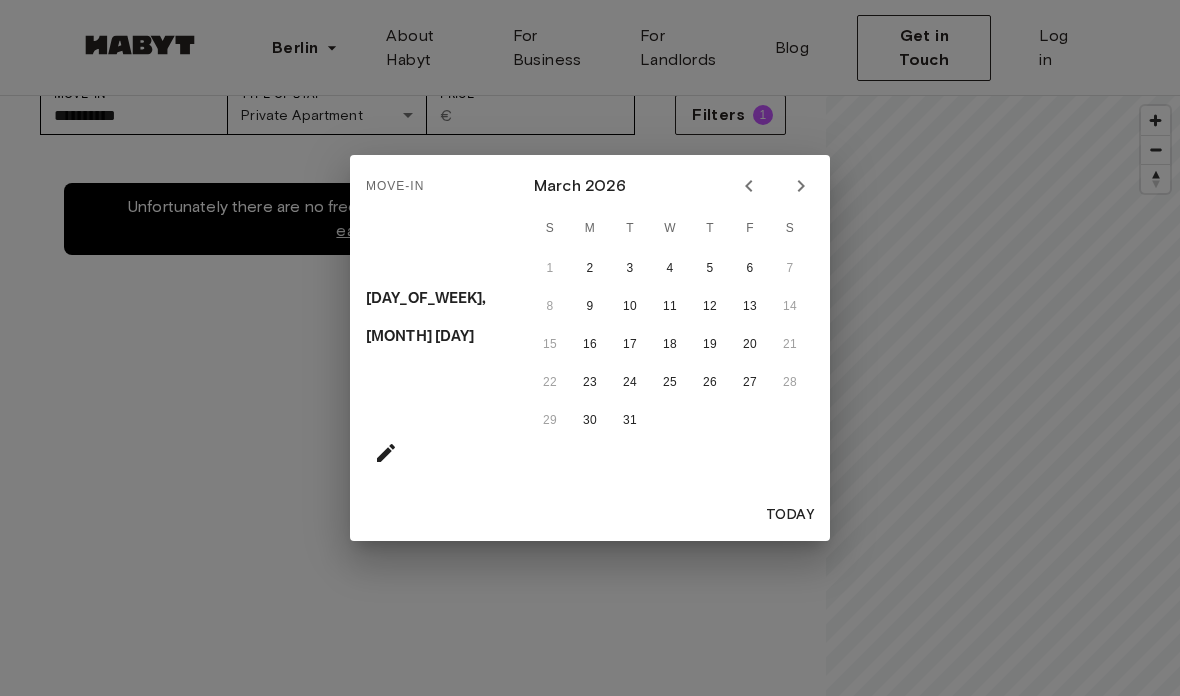 click 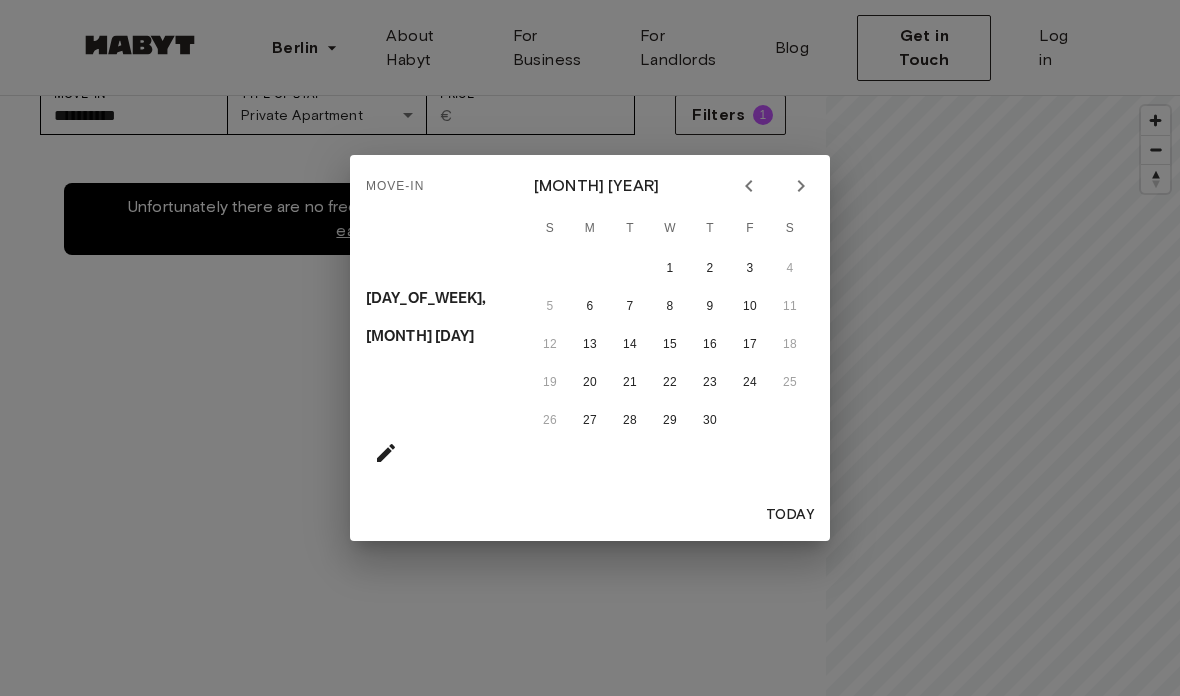 click 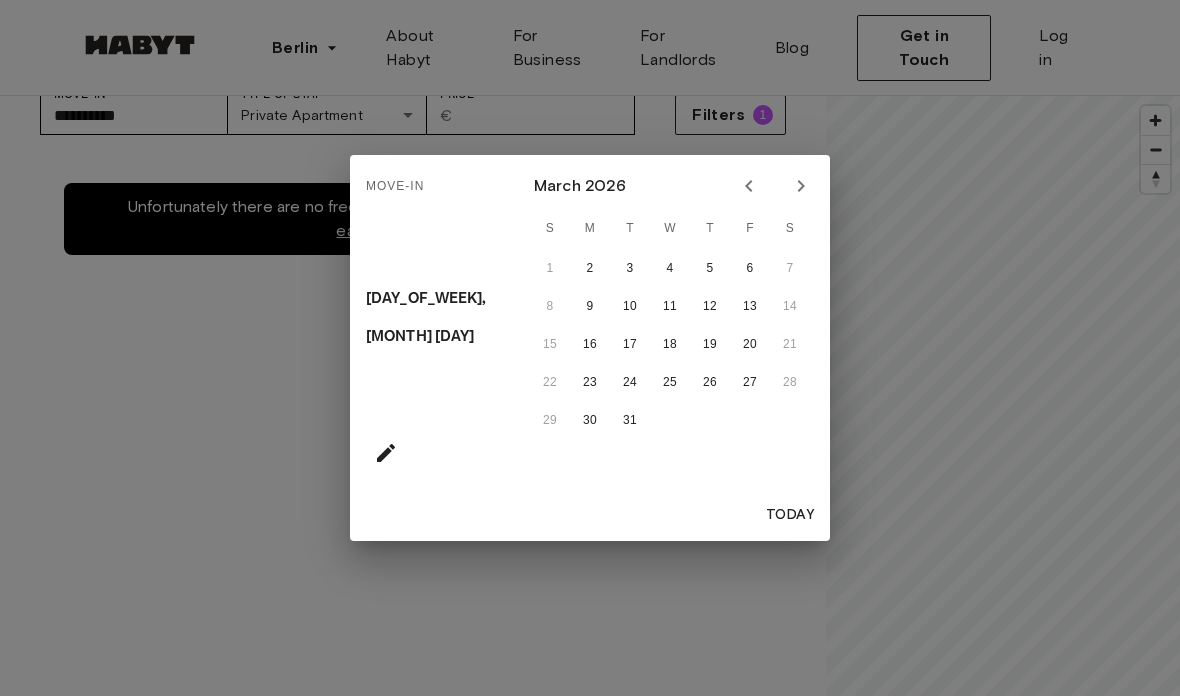 click on "1 2 3 4 5 6 7" at bounding box center [670, 269] 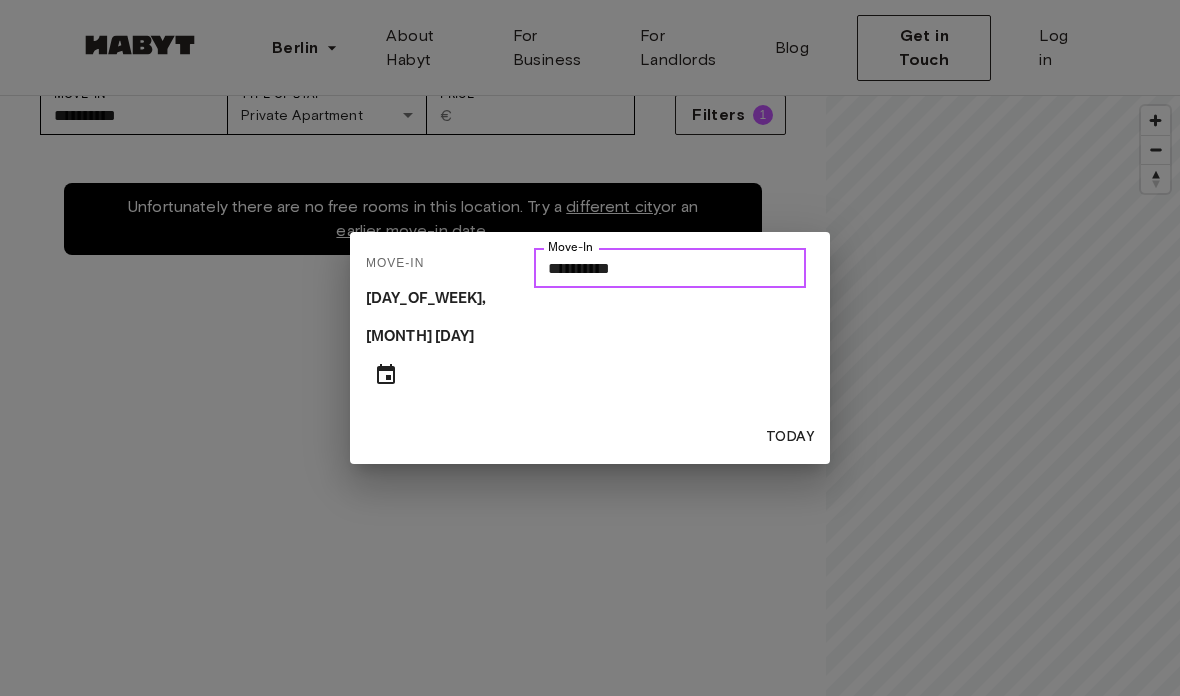 click on "**********" at bounding box center [670, 268] 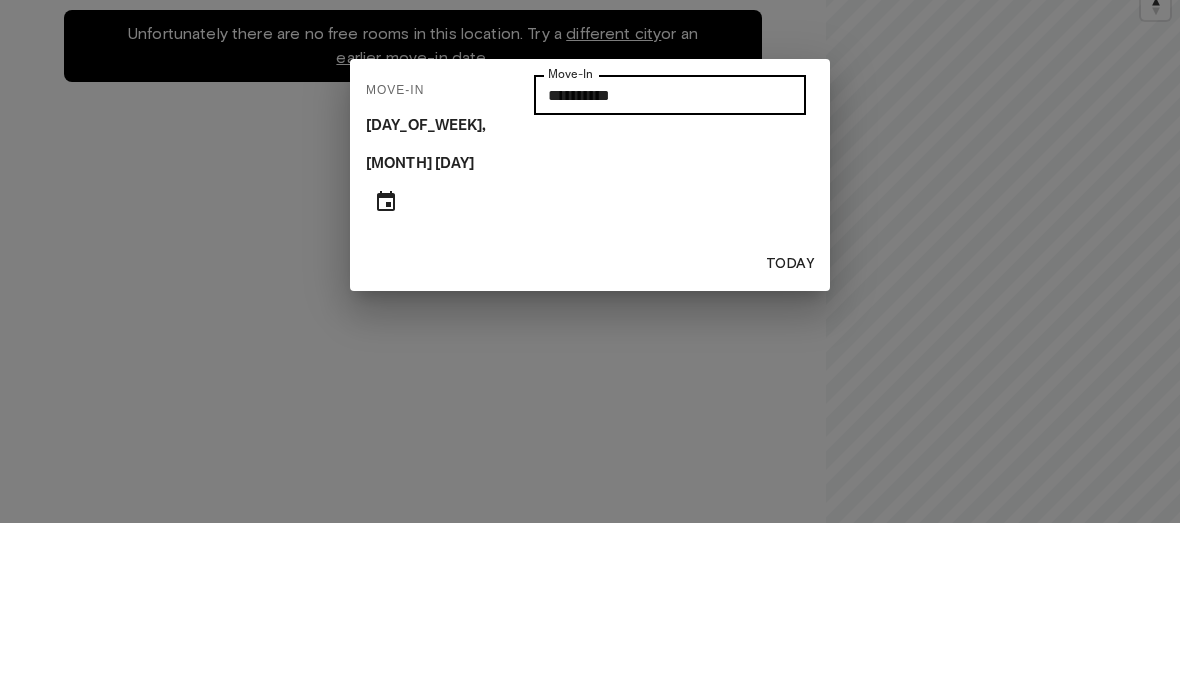 scroll, scrollTop: 289, scrollLeft: 0, axis: vertical 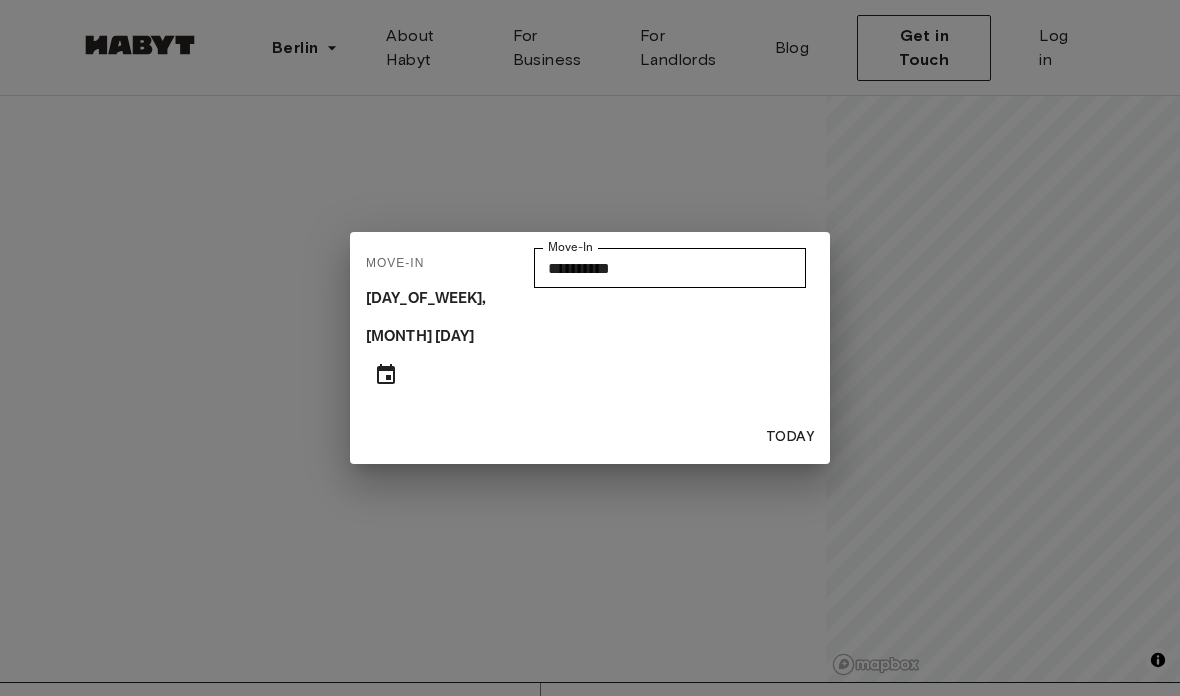 click on "**********" at bounding box center (590, 348) 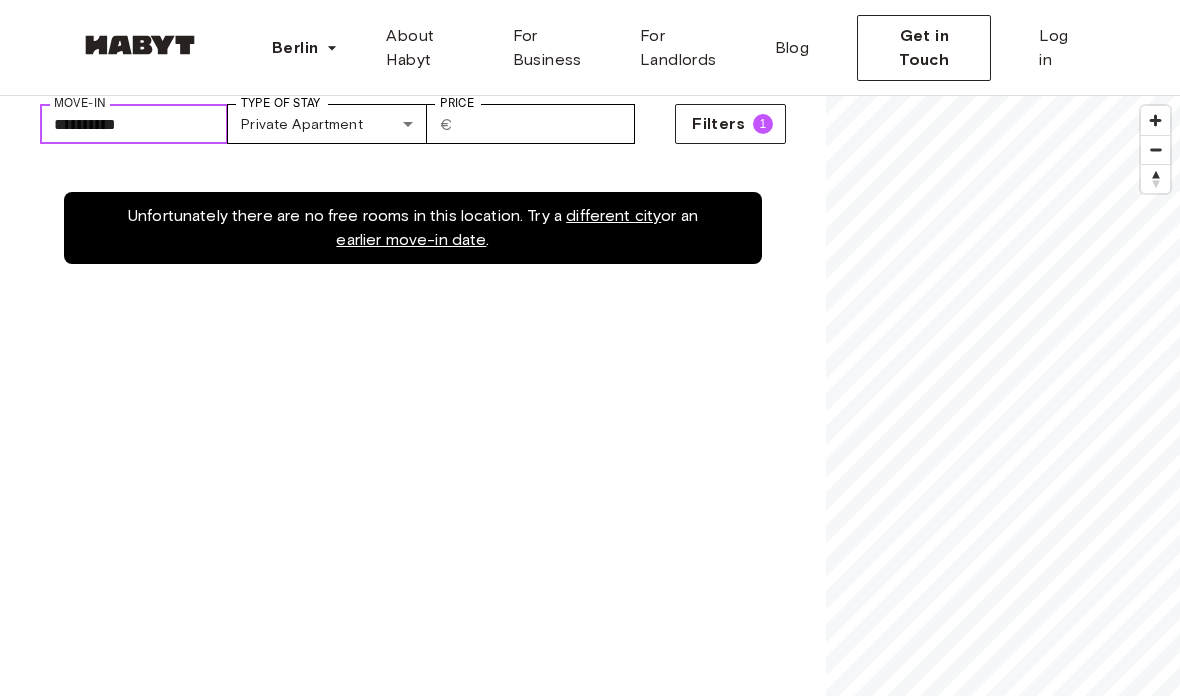 scroll, scrollTop: 91, scrollLeft: 0, axis: vertical 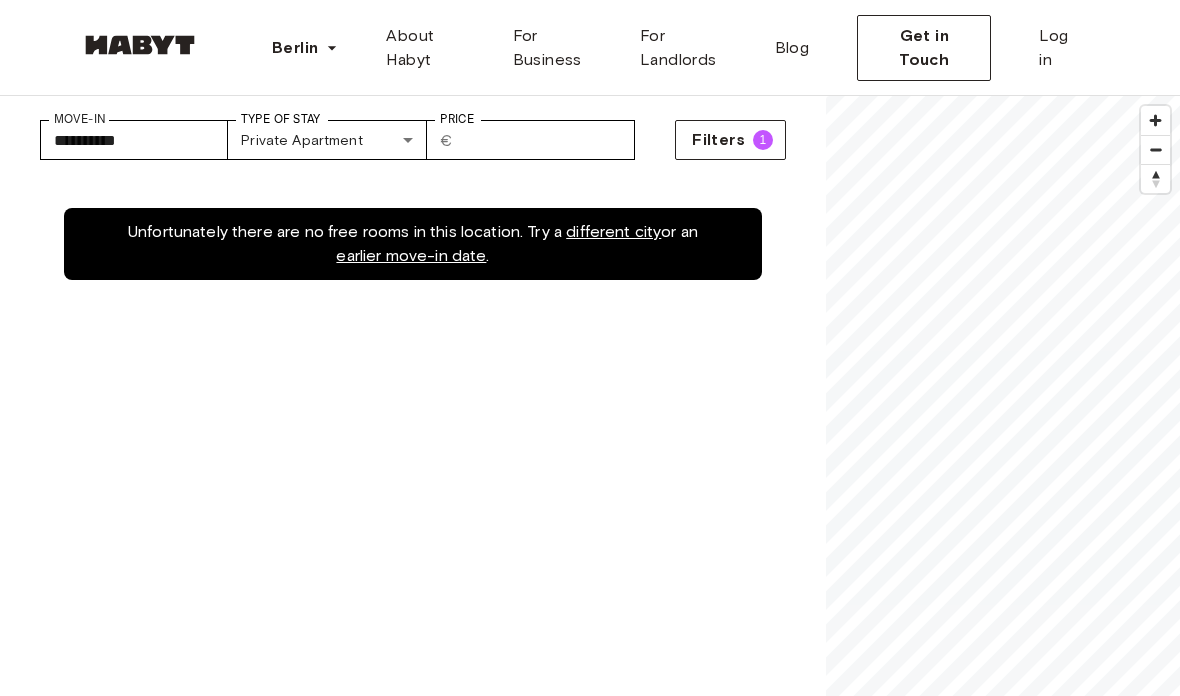 click on "Unfortunately there are no free rooms in this location. Try a   different city  or an   earlier move-in date ." at bounding box center (413, 532) 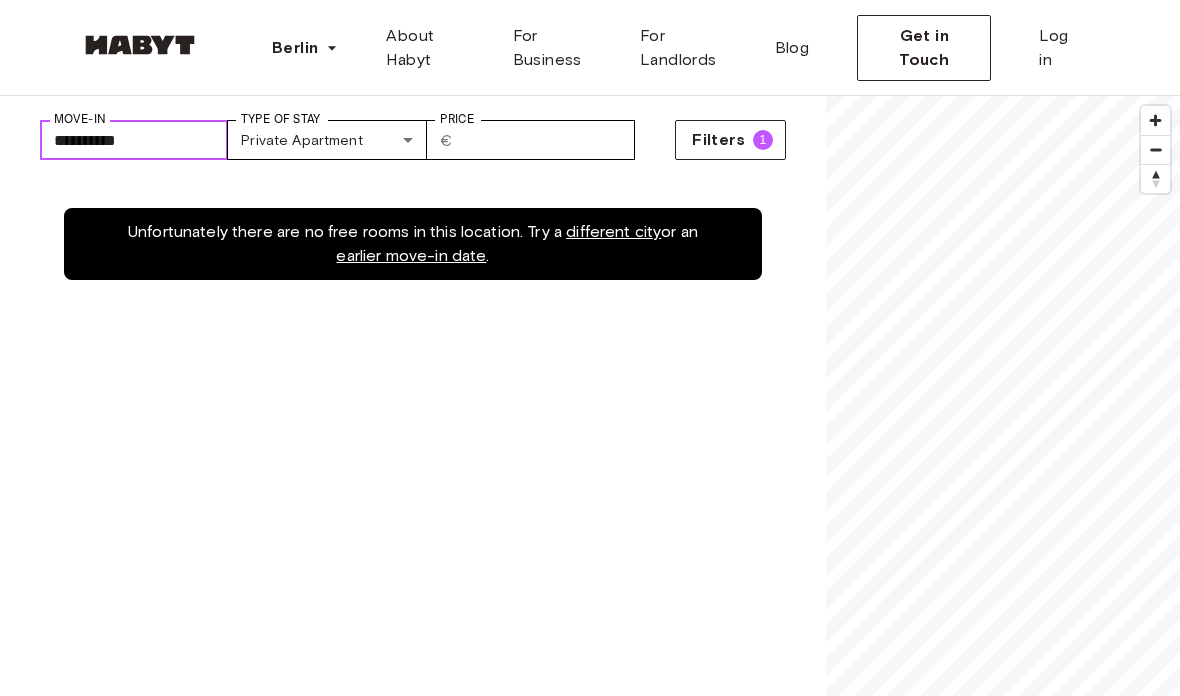 click on "**********" at bounding box center [134, 140] 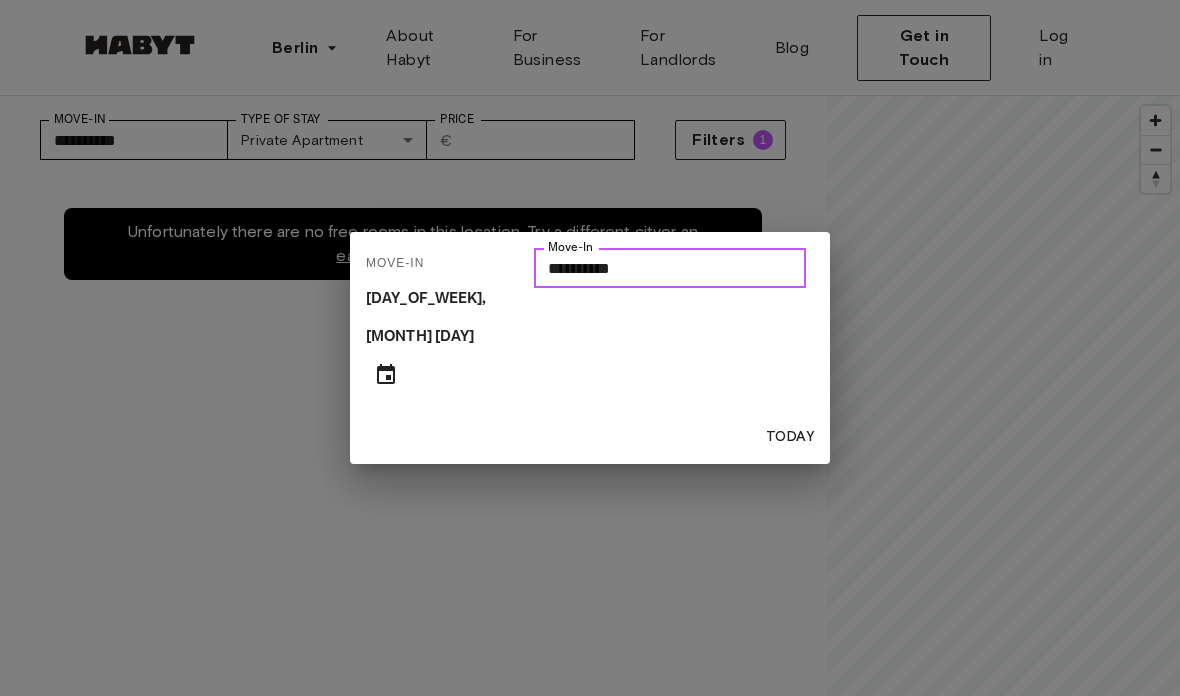 click on "**********" at bounding box center (670, 268) 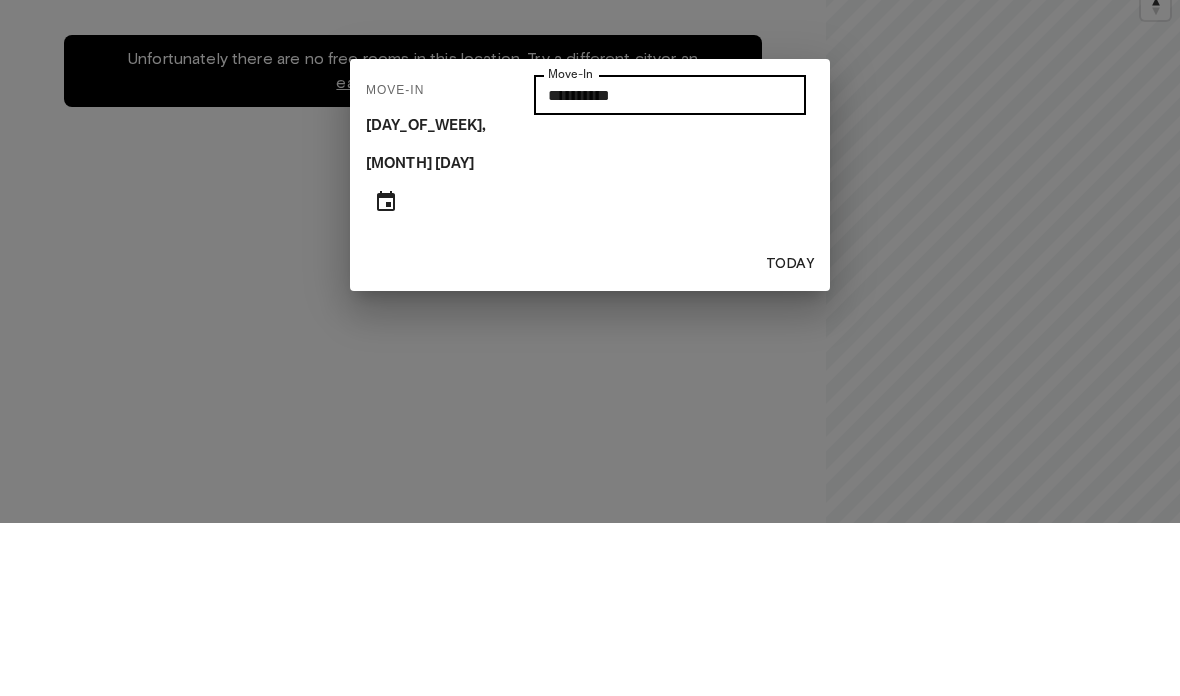 scroll, scrollTop: 264, scrollLeft: 0, axis: vertical 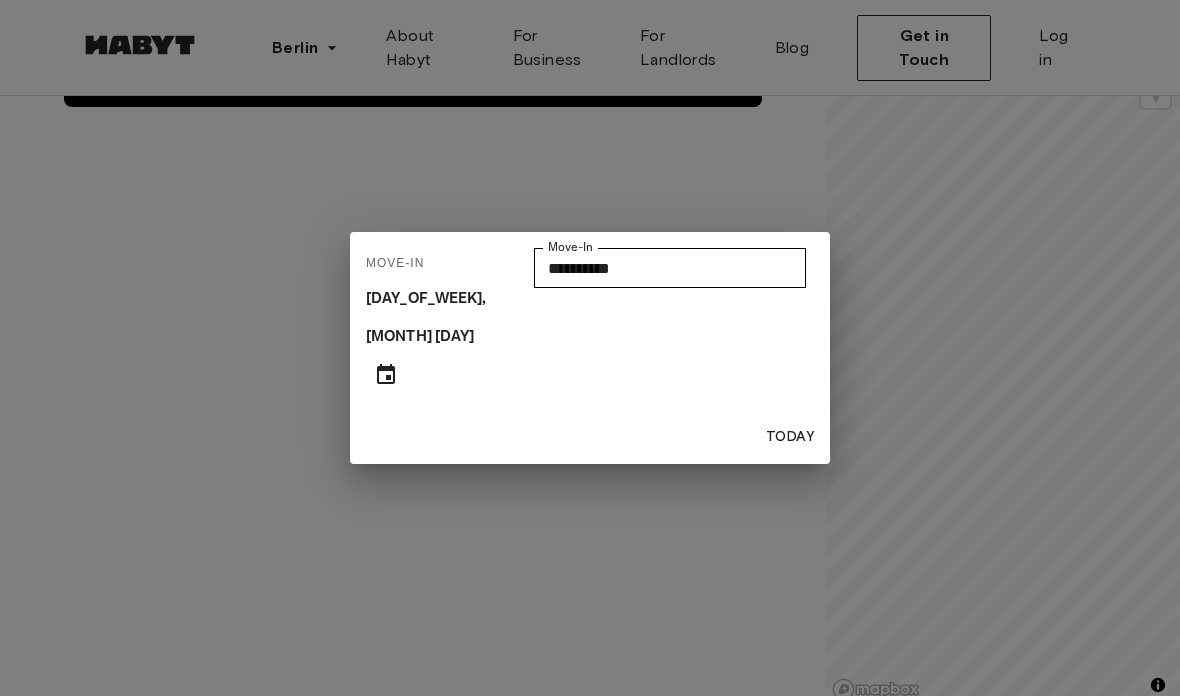 click 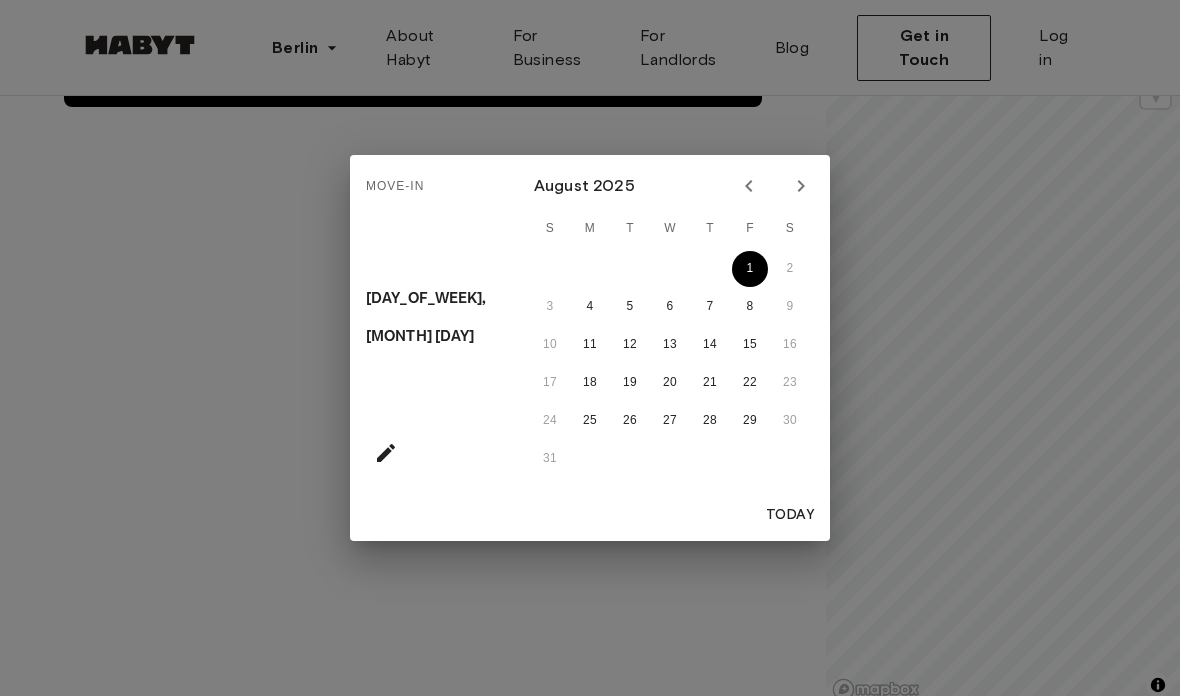 click on "1" at bounding box center [750, 269] 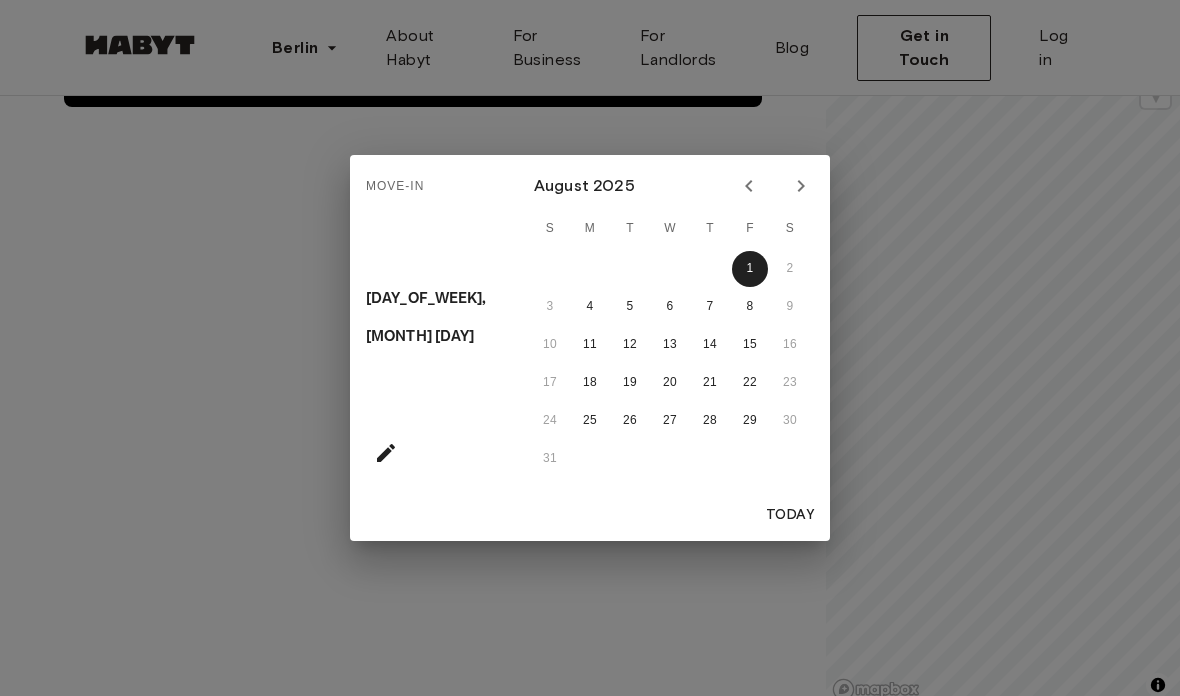 click at bounding box center (801, 186) 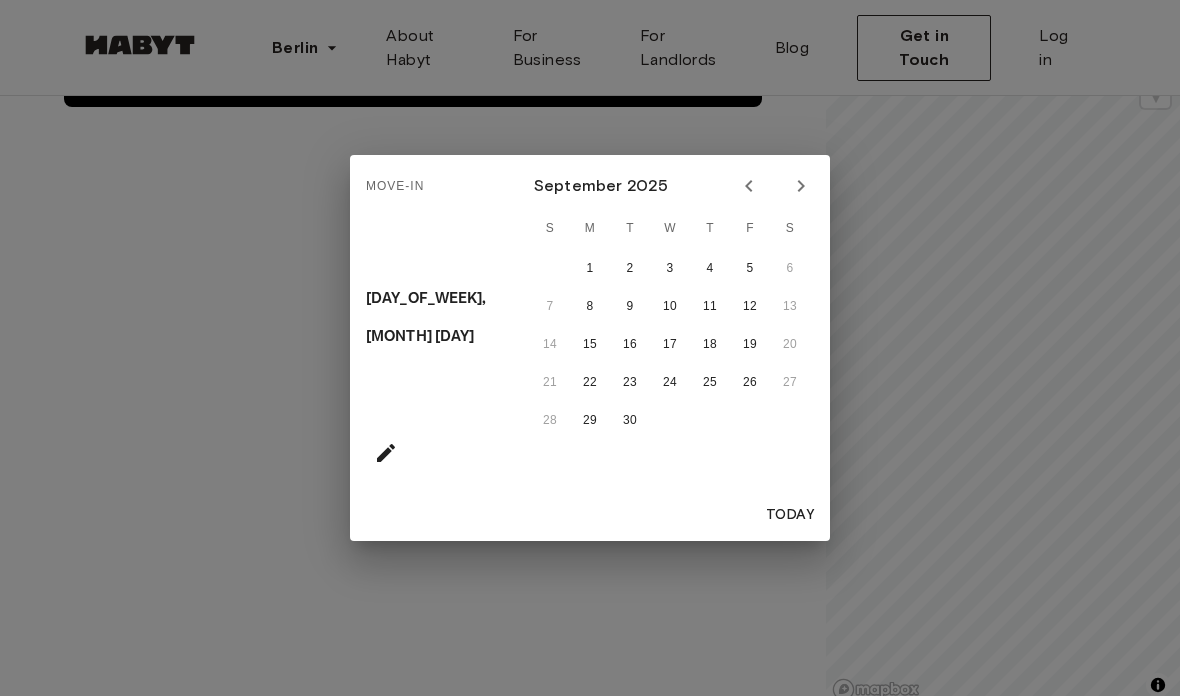 click 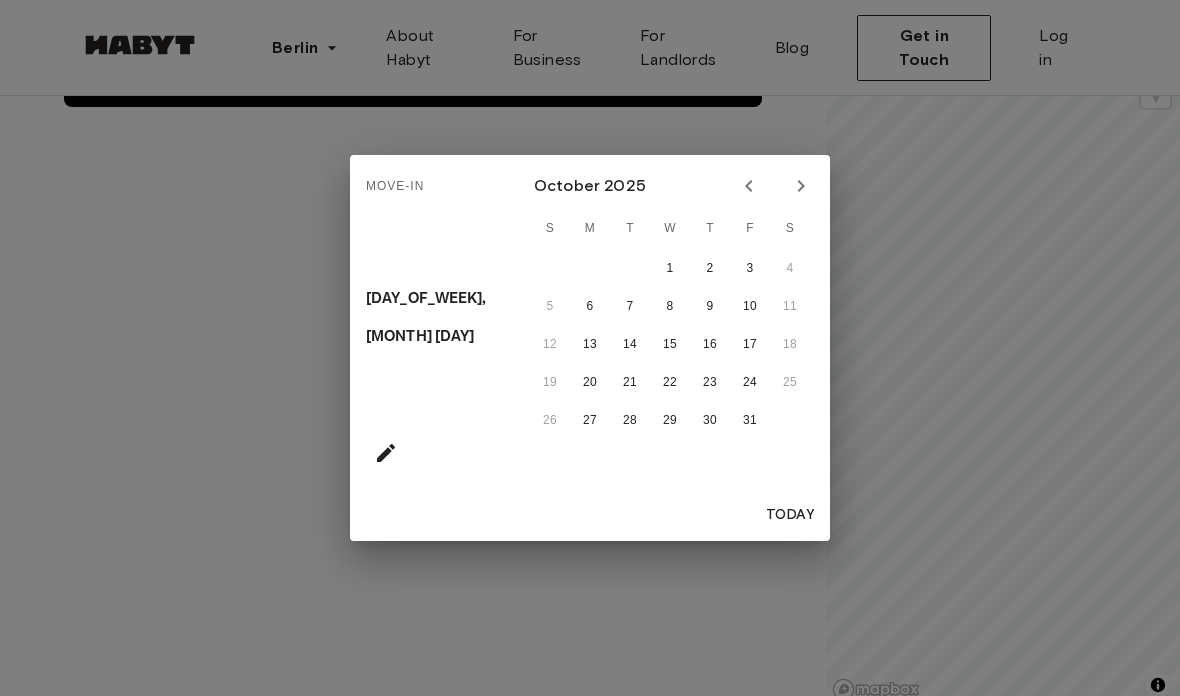 click 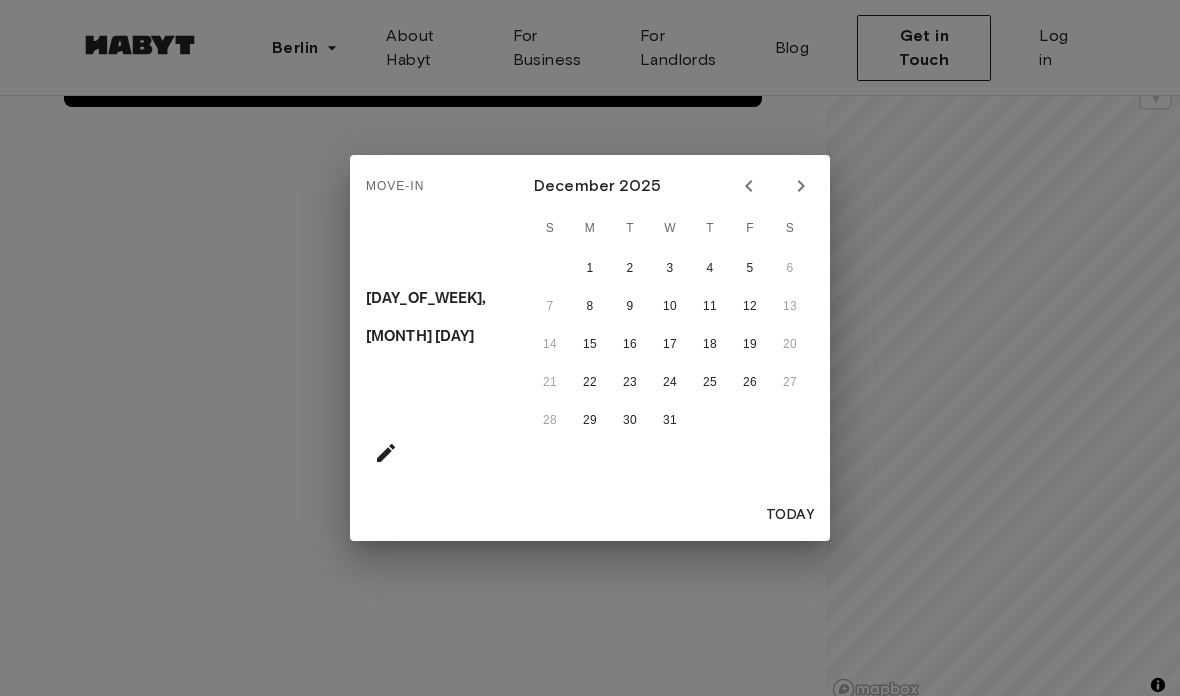 click 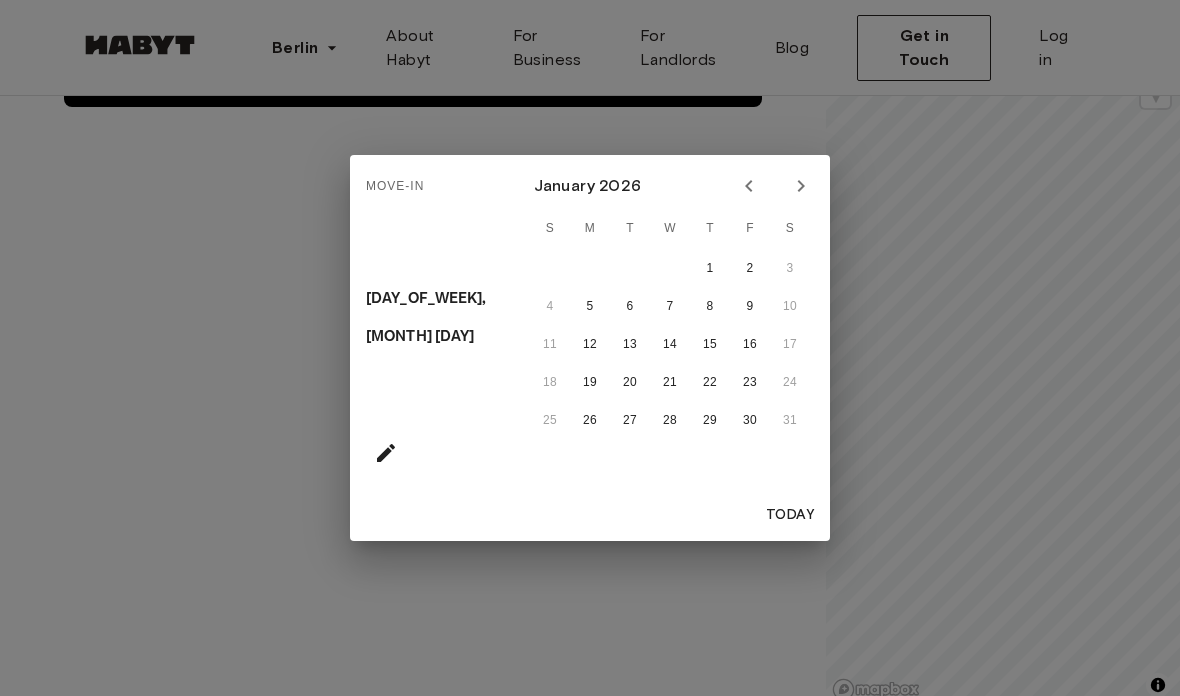 click 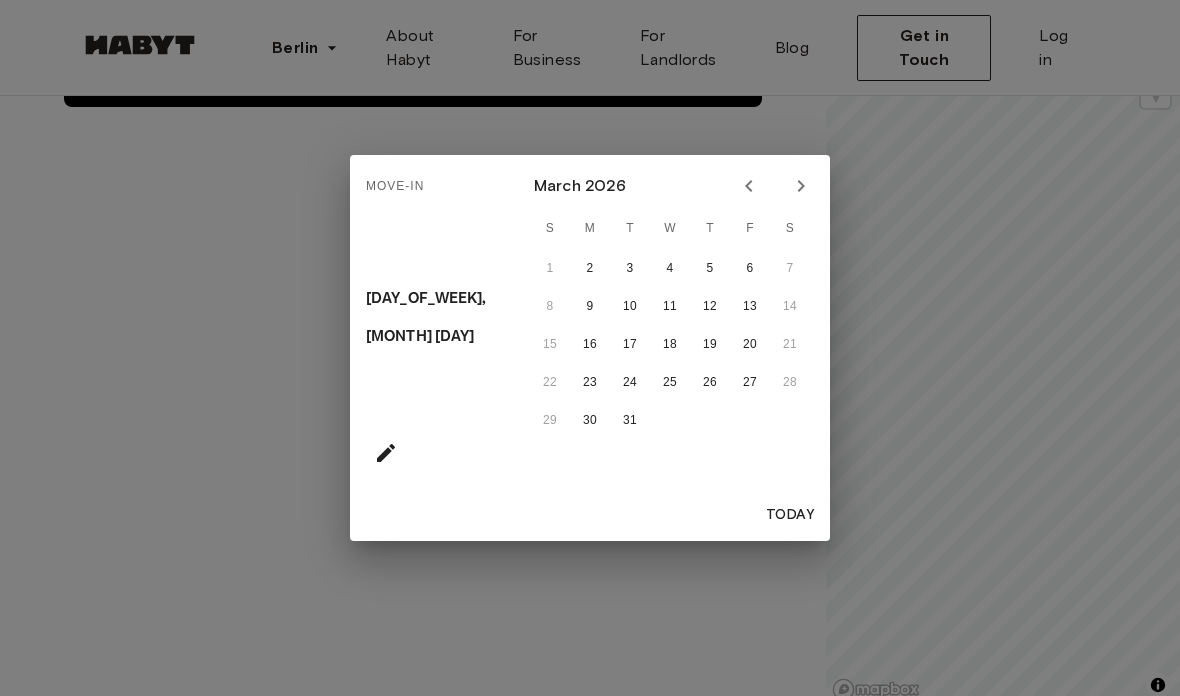 click at bounding box center (801, 186) 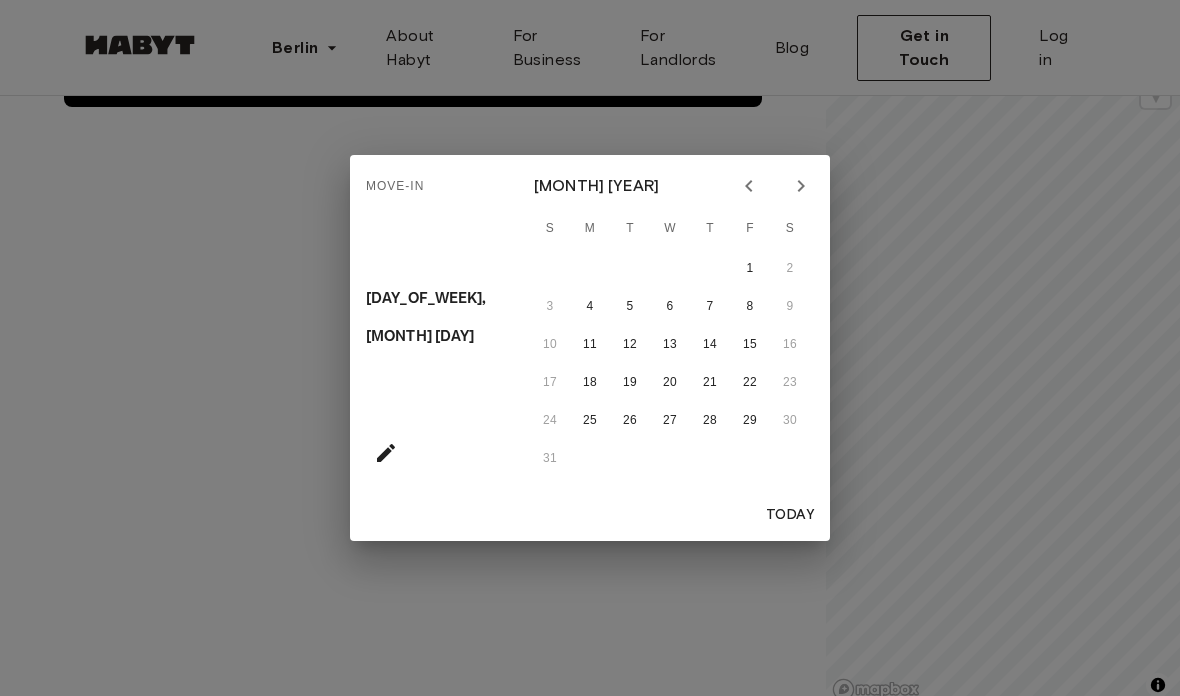 click 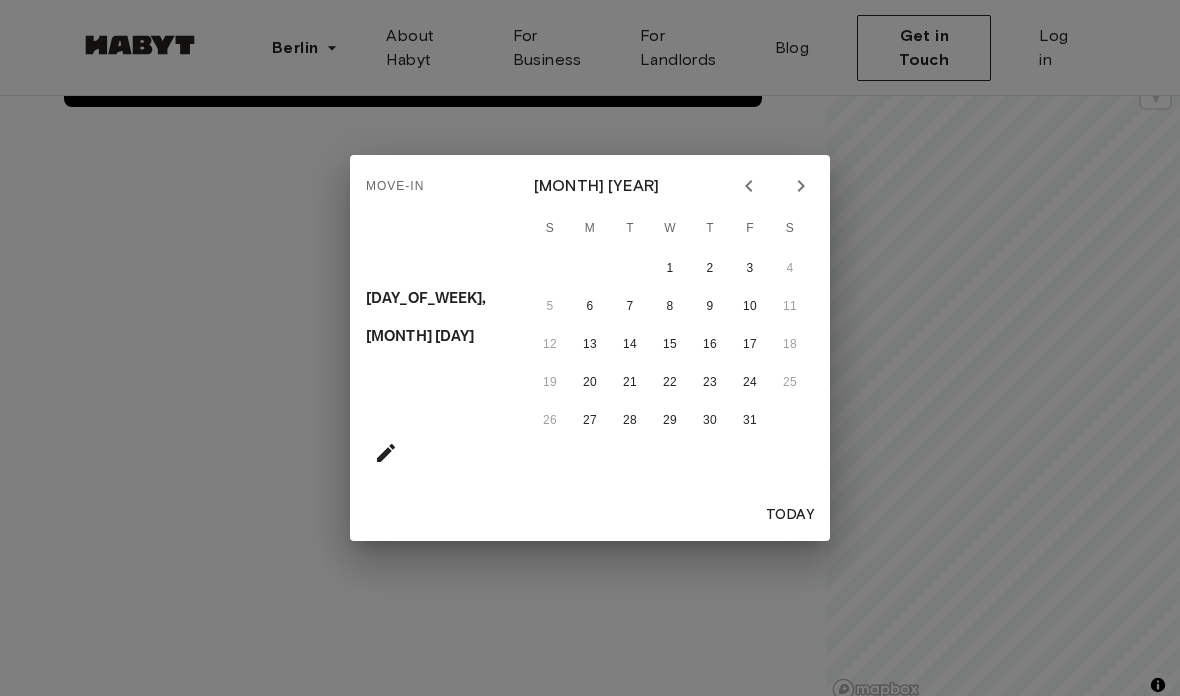 click at bounding box center [801, 186] 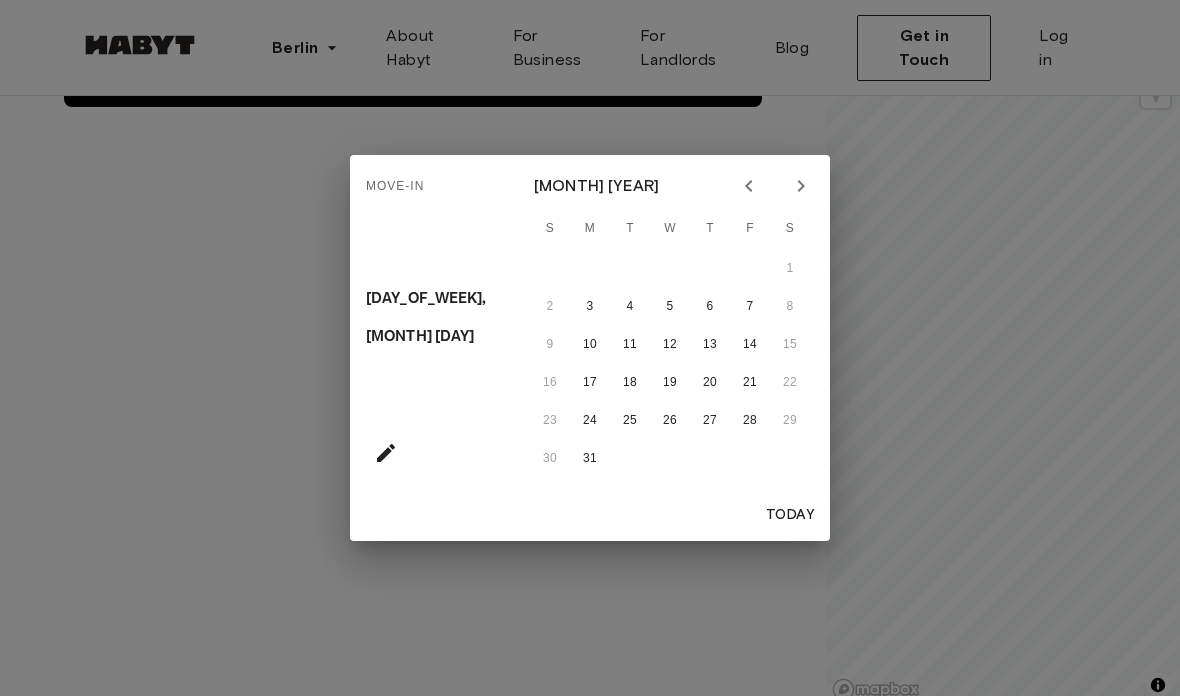 click at bounding box center (801, 186) 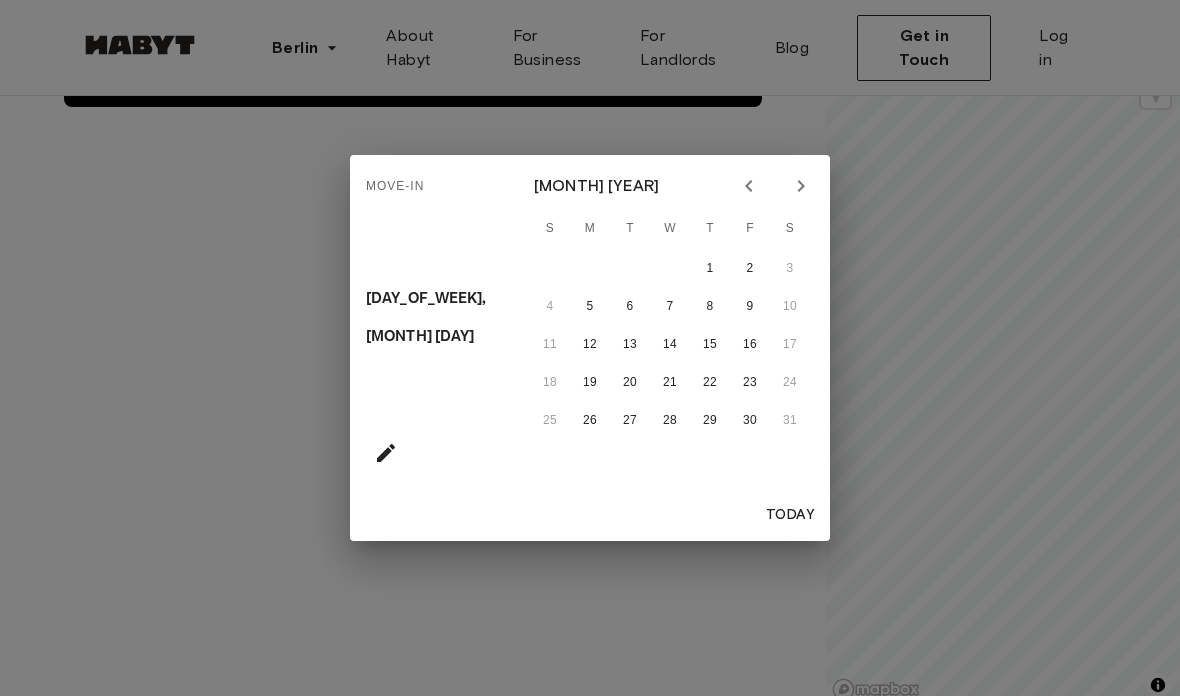 click at bounding box center (801, 186) 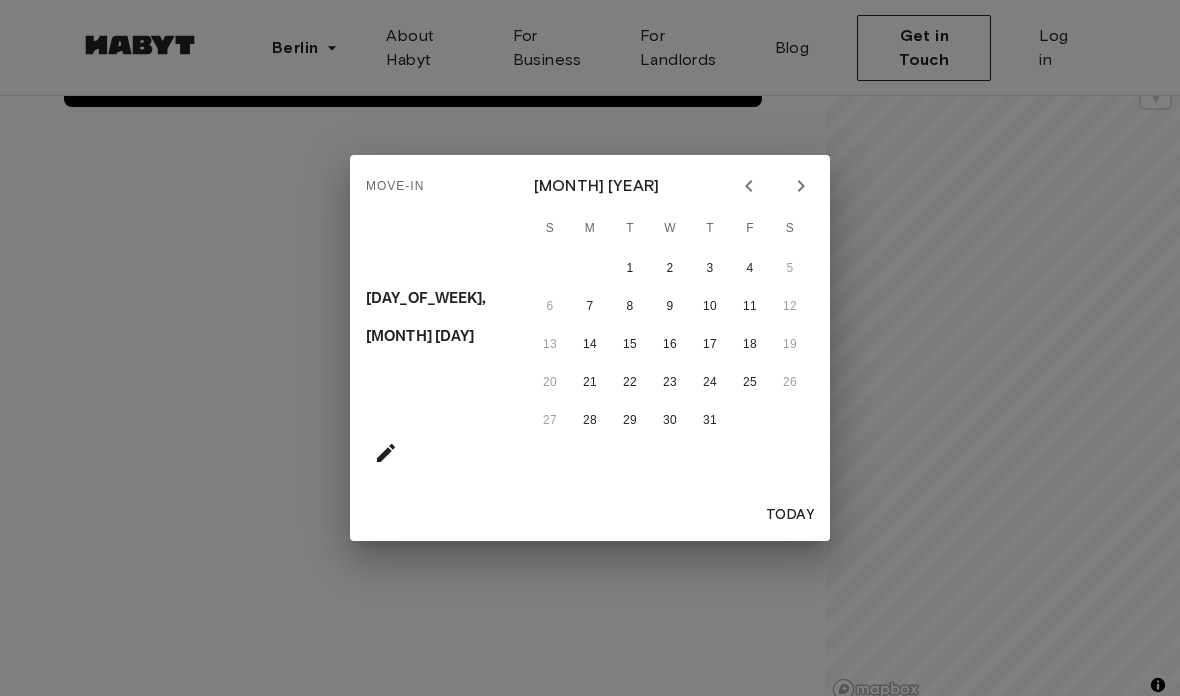 click 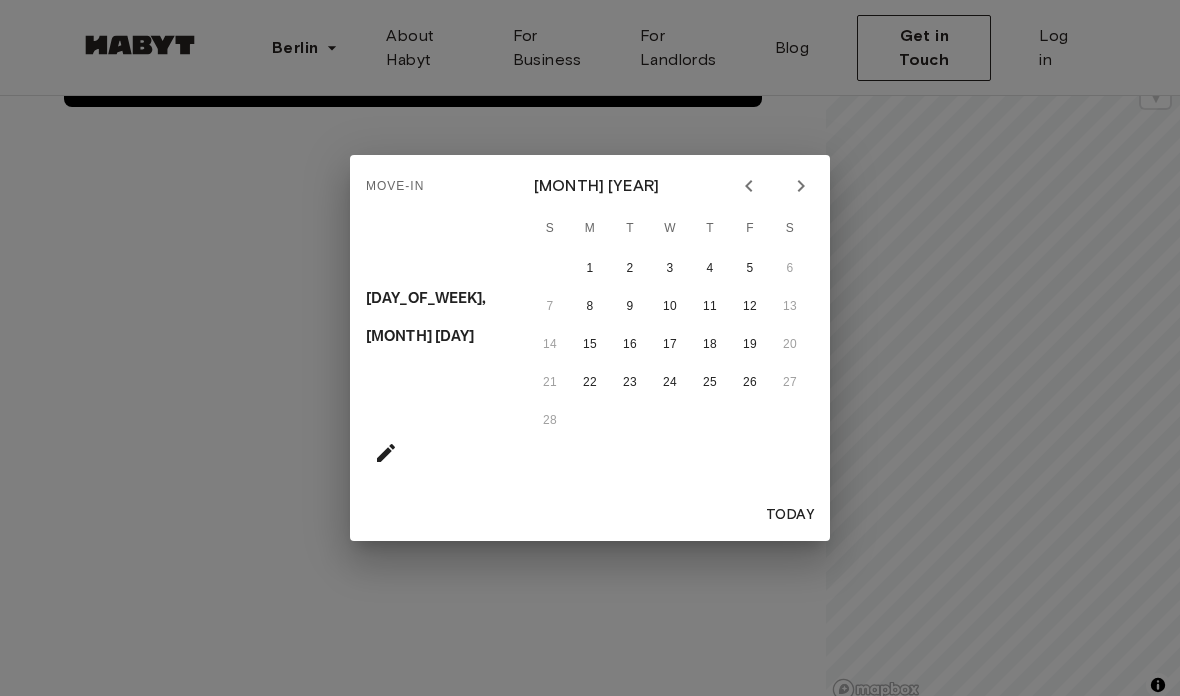 click 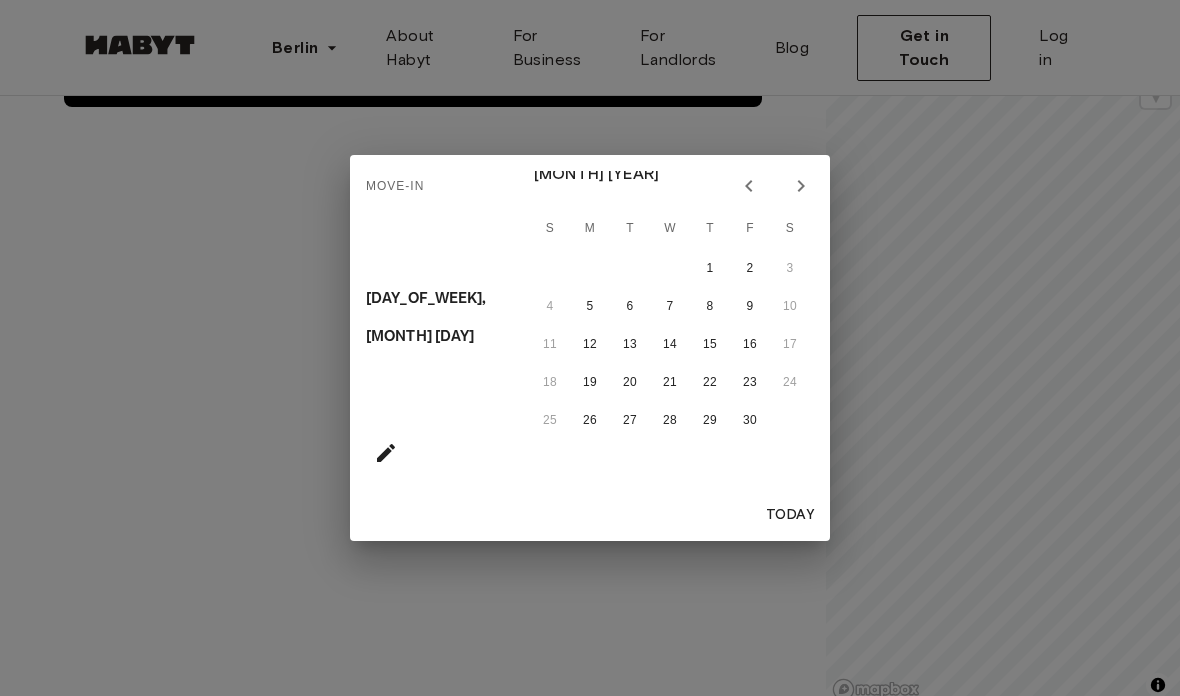 click at bounding box center (801, 186) 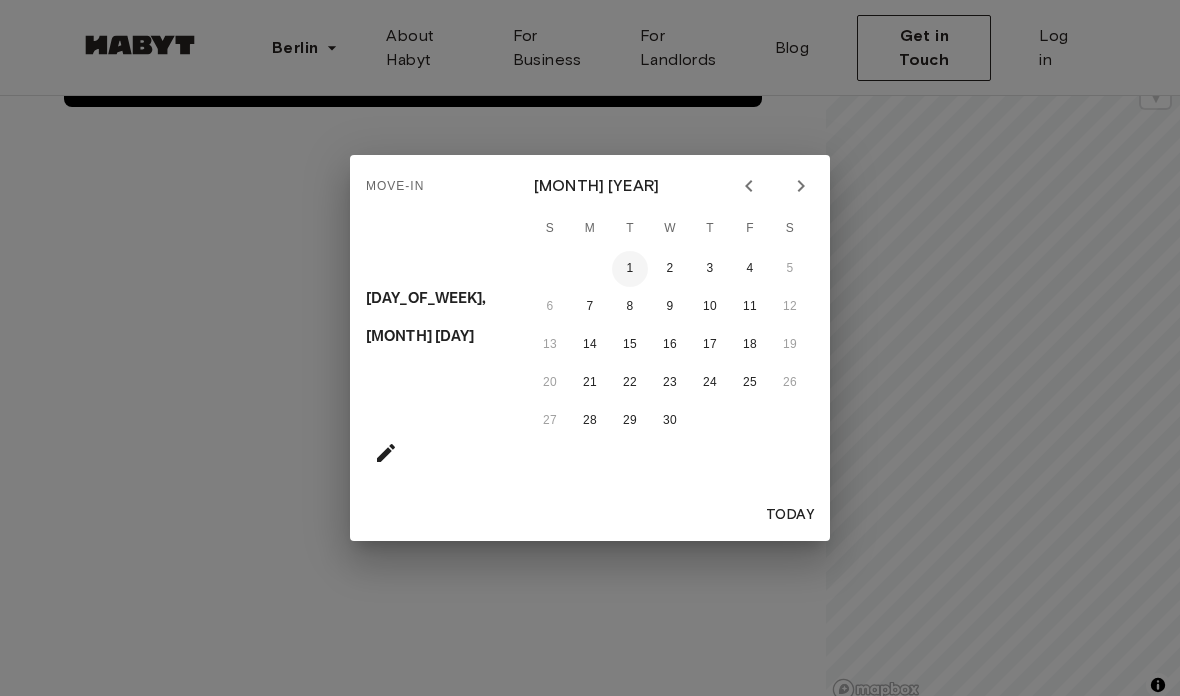 click on "1" at bounding box center (630, 269) 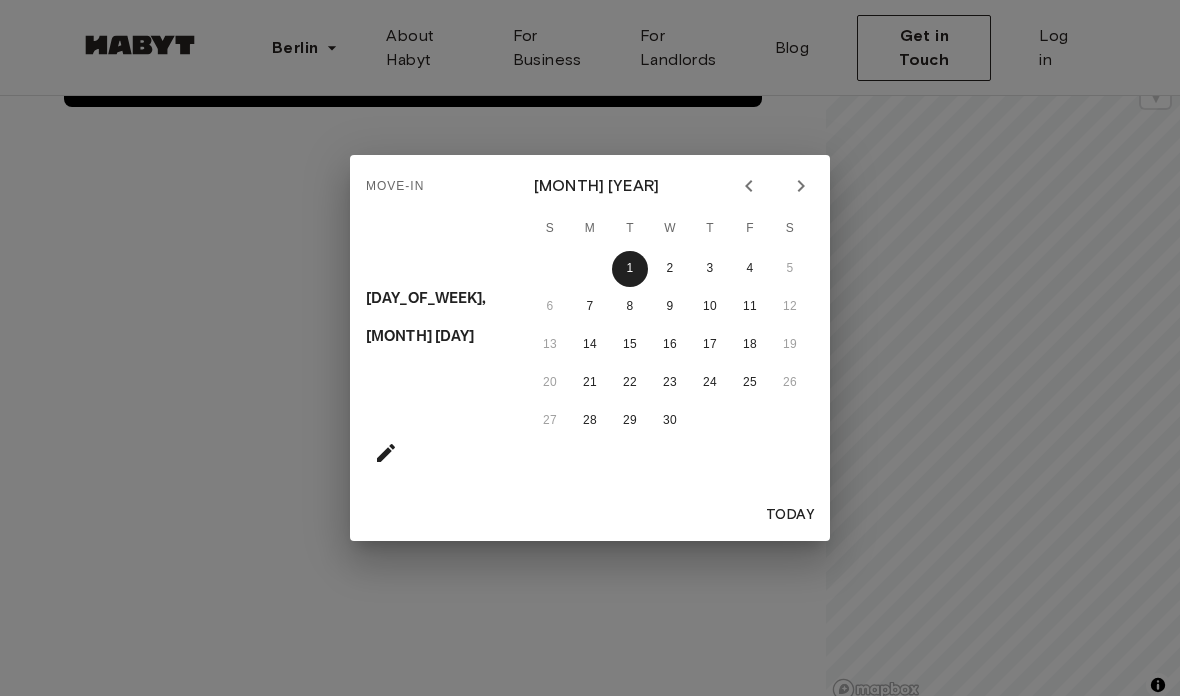 click on "Move-In [DAY_OF_WEEK], [MONTH] [DAY] [MONTH] [YEAR] S M T W T F S 1 2 3 4 5 6 7 8 9 10 11 12 13 14 15 16 17 18 19 20 21 22 23 24 25 26 27 28 29 30 Today" at bounding box center [590, 348] 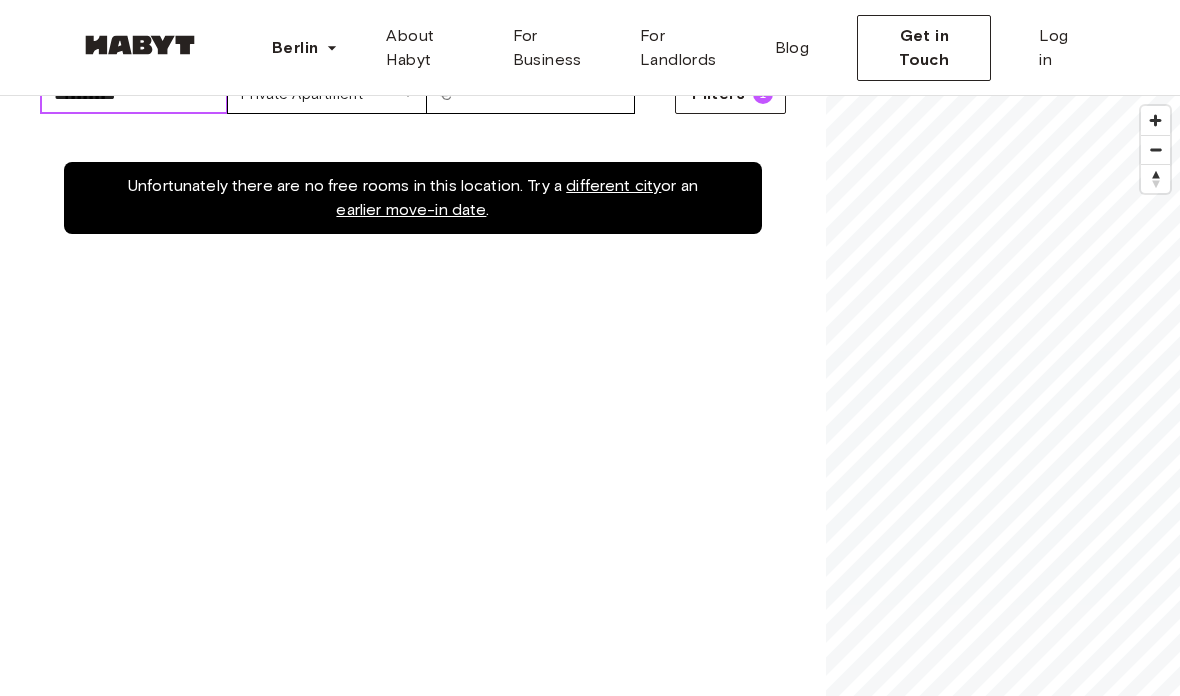 scroll, scrollTop: 0, scrollLeft: 0, axis: both 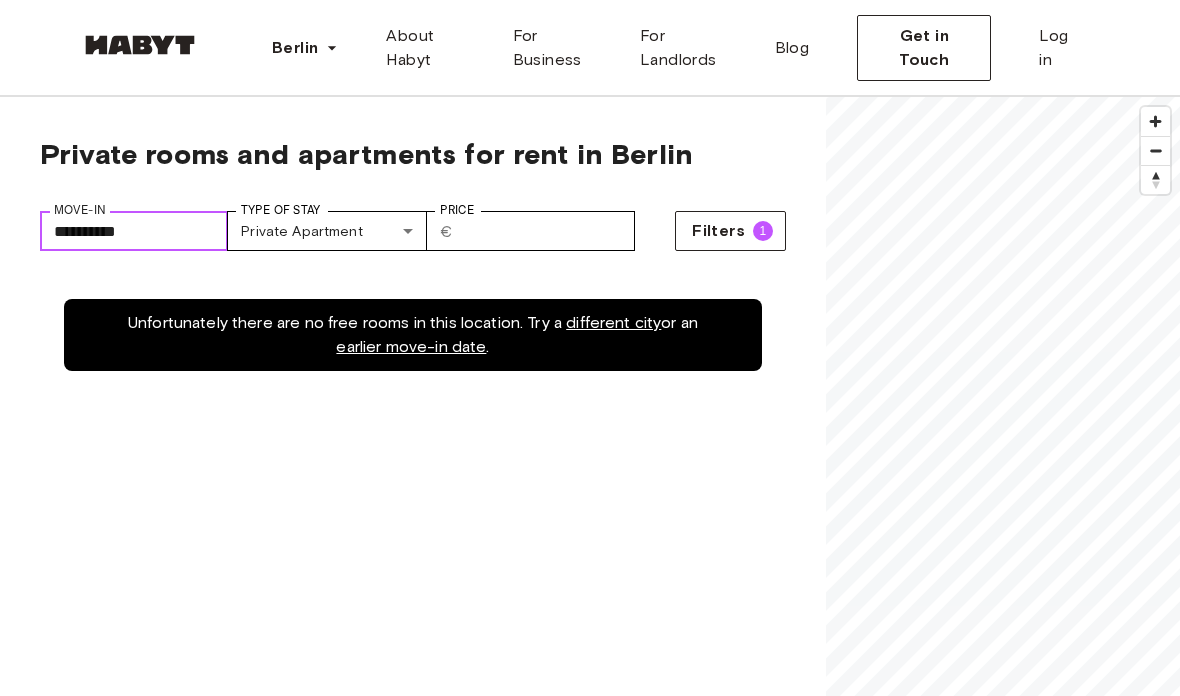 click on "**********" at bounding box center (134, 231) 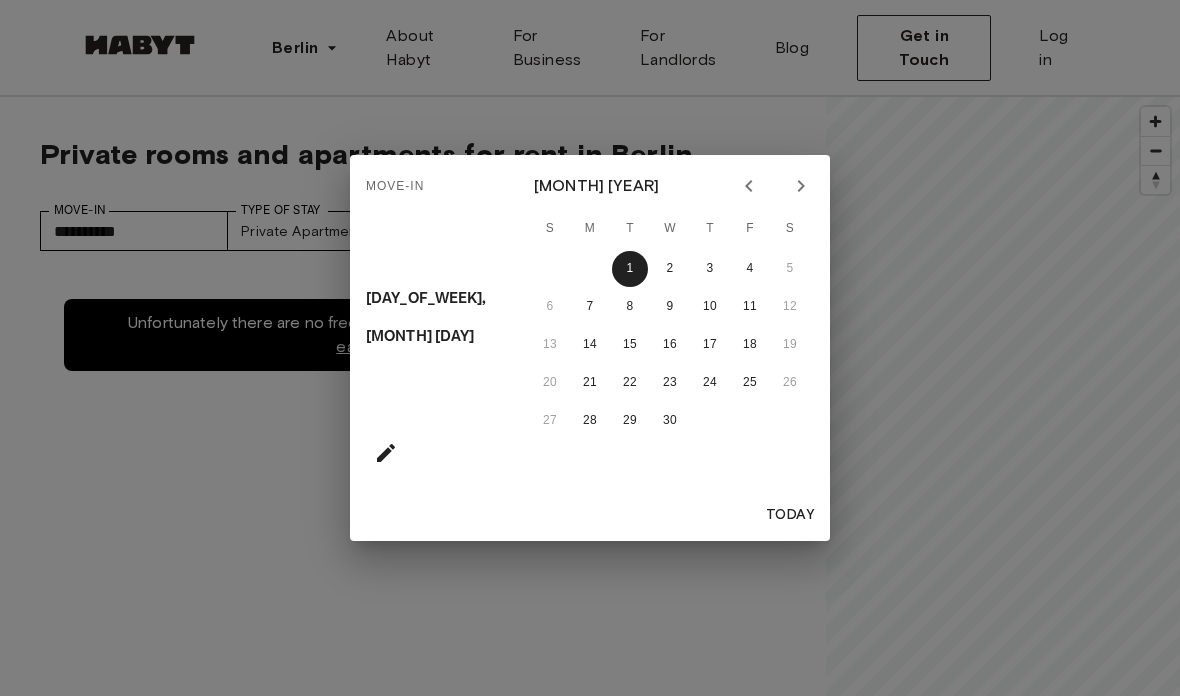 click 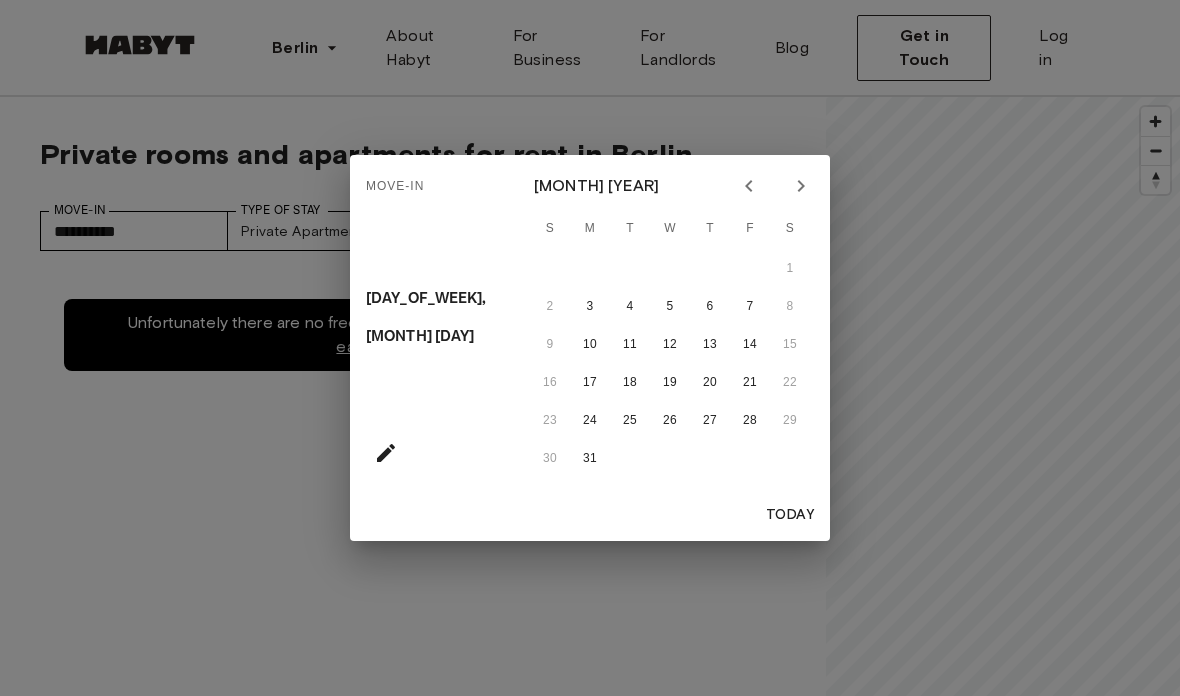 click 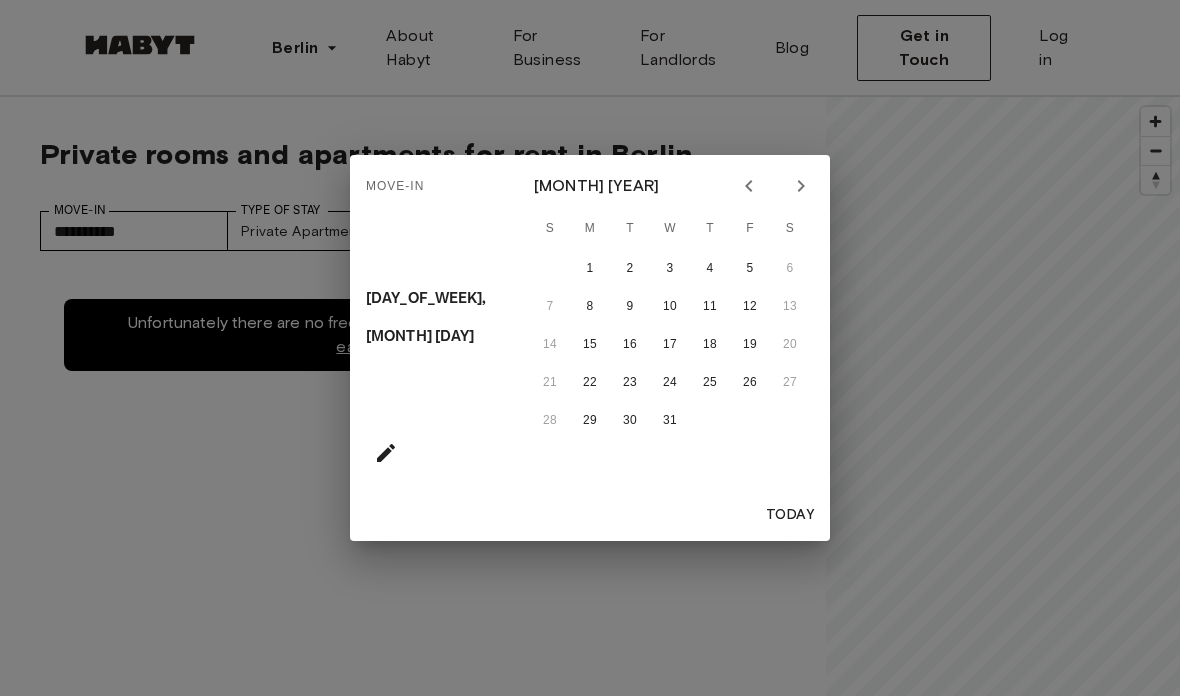 click 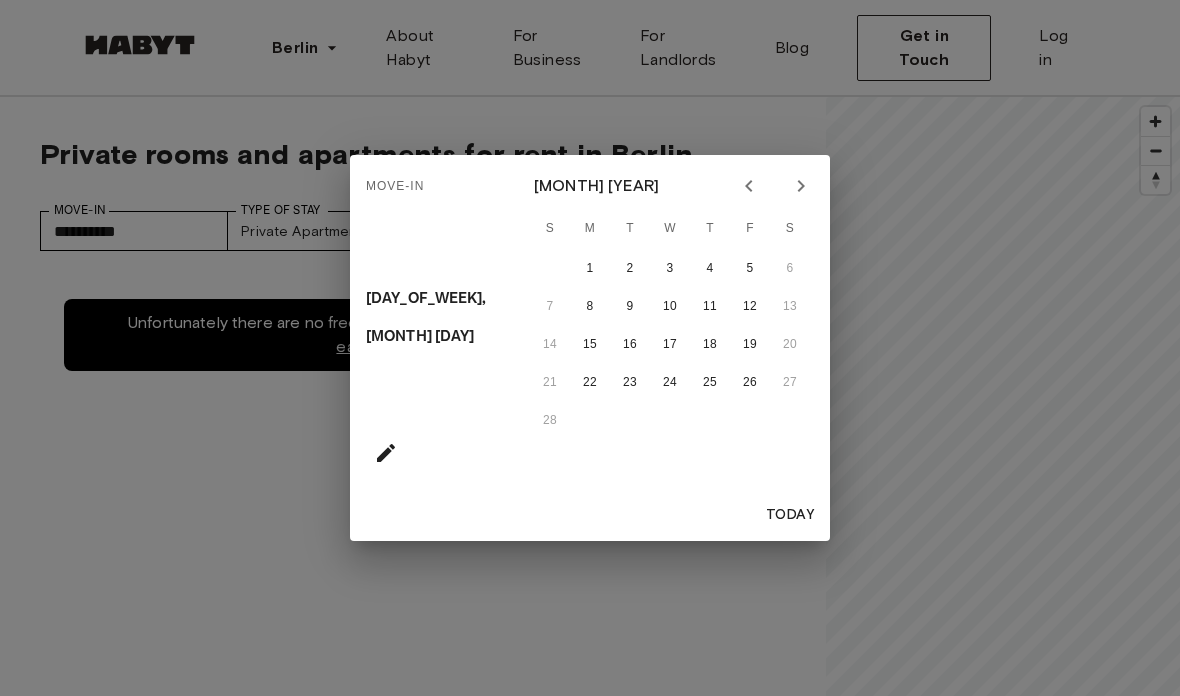 click 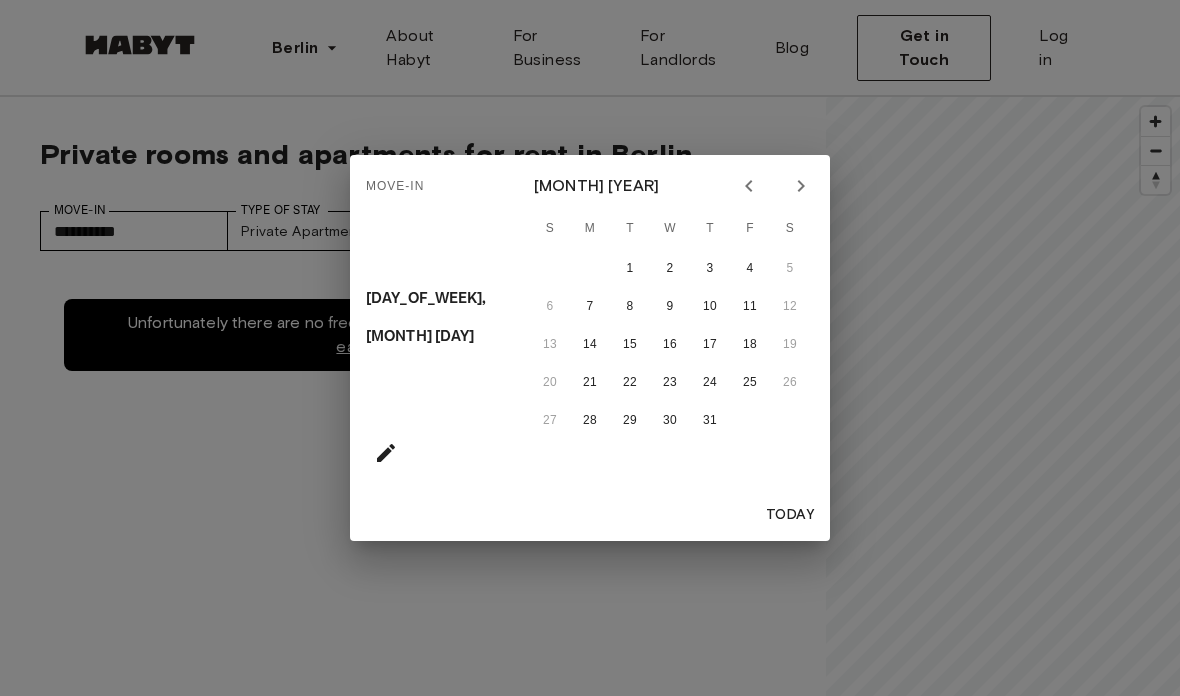 click 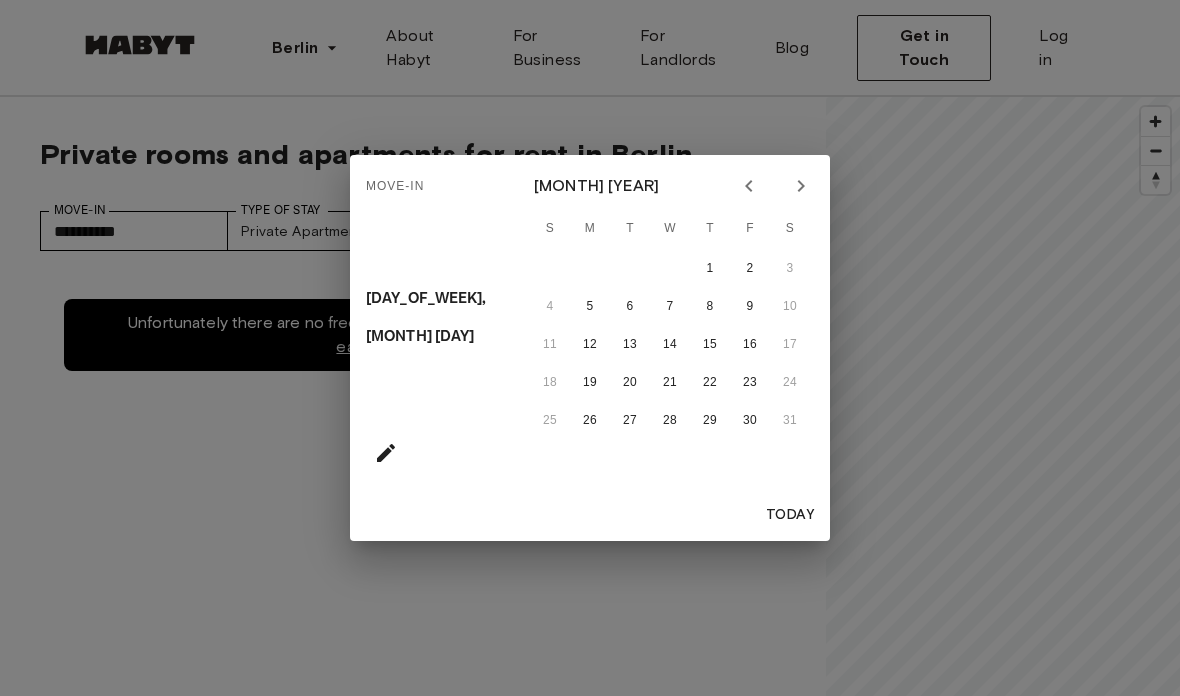 click 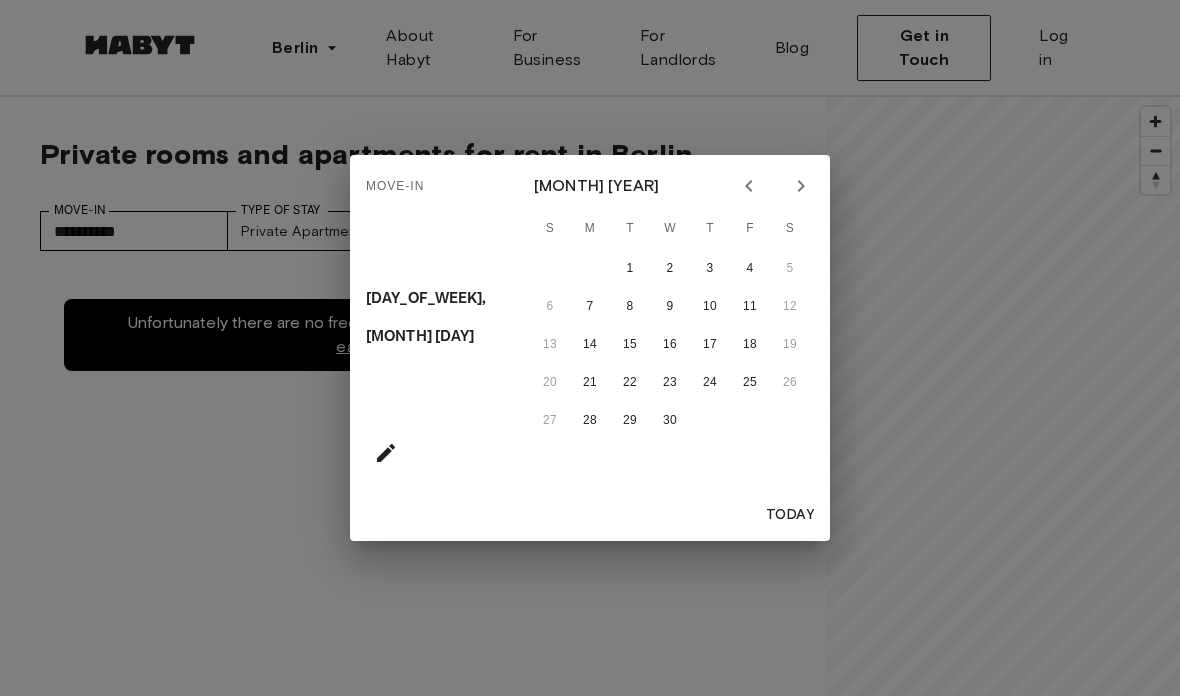 click 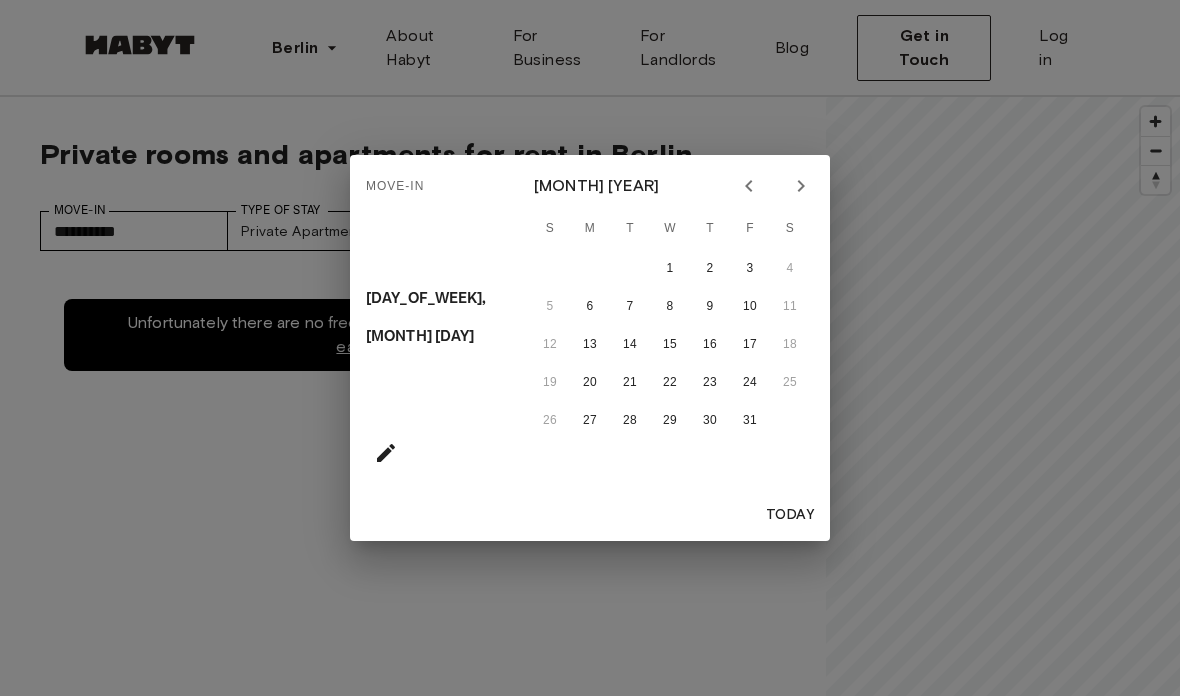click at bounding box center (749, 186) 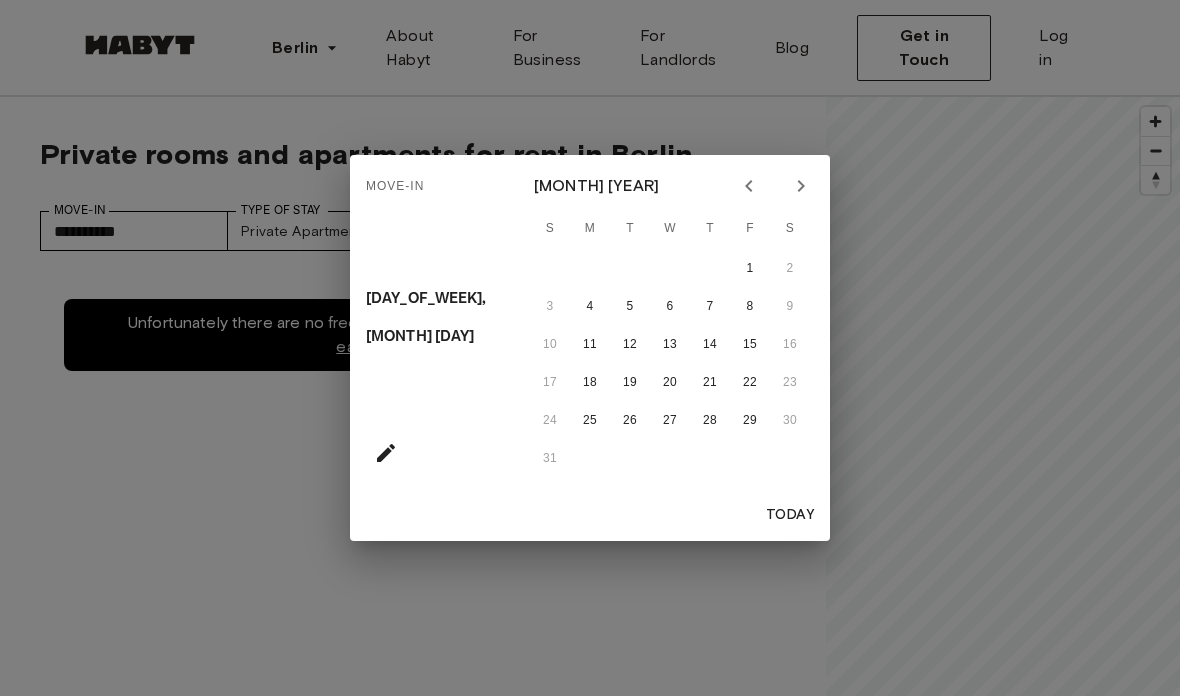 click 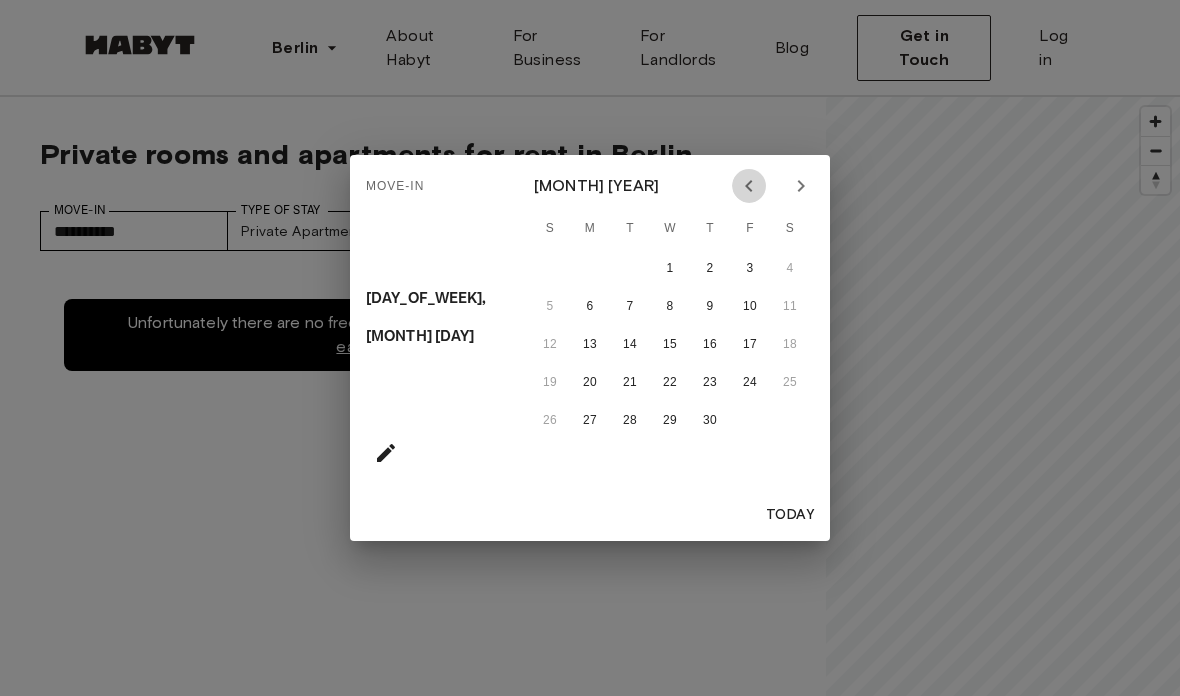 click 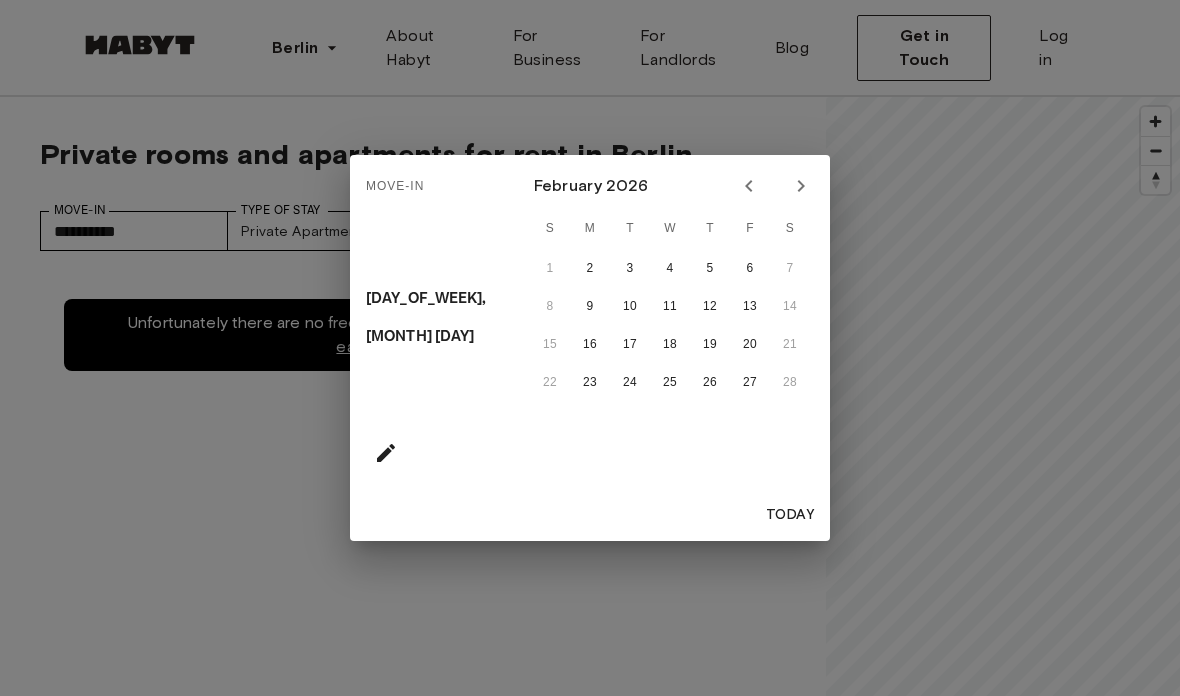 click 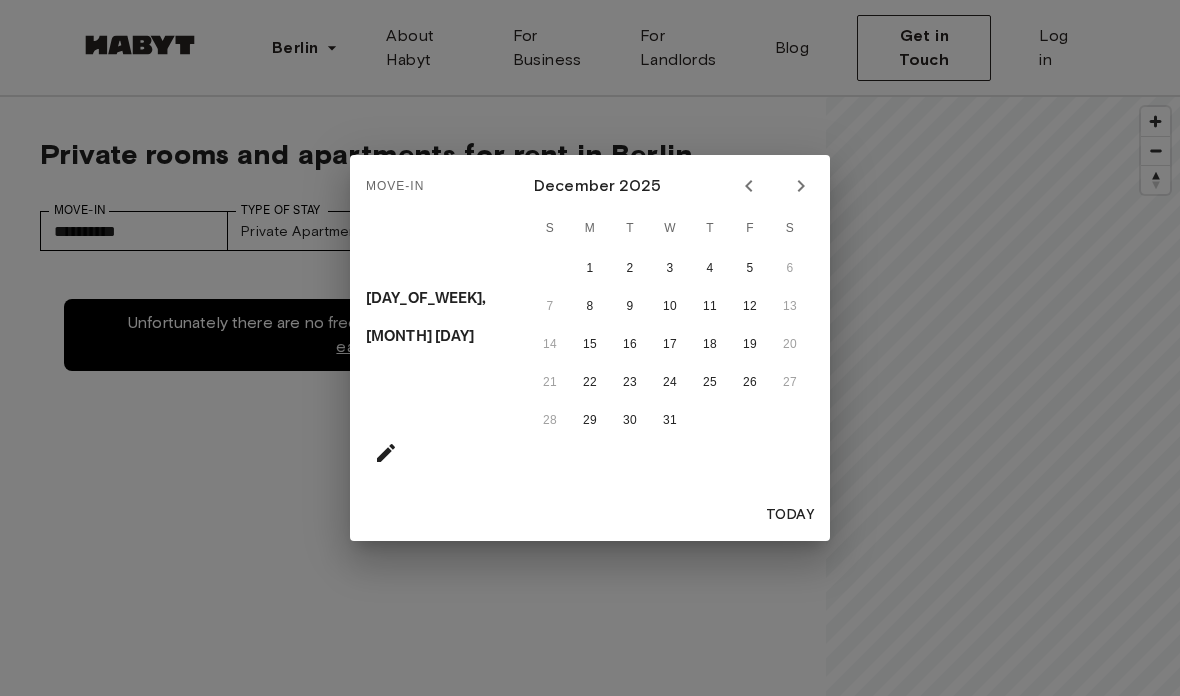 click 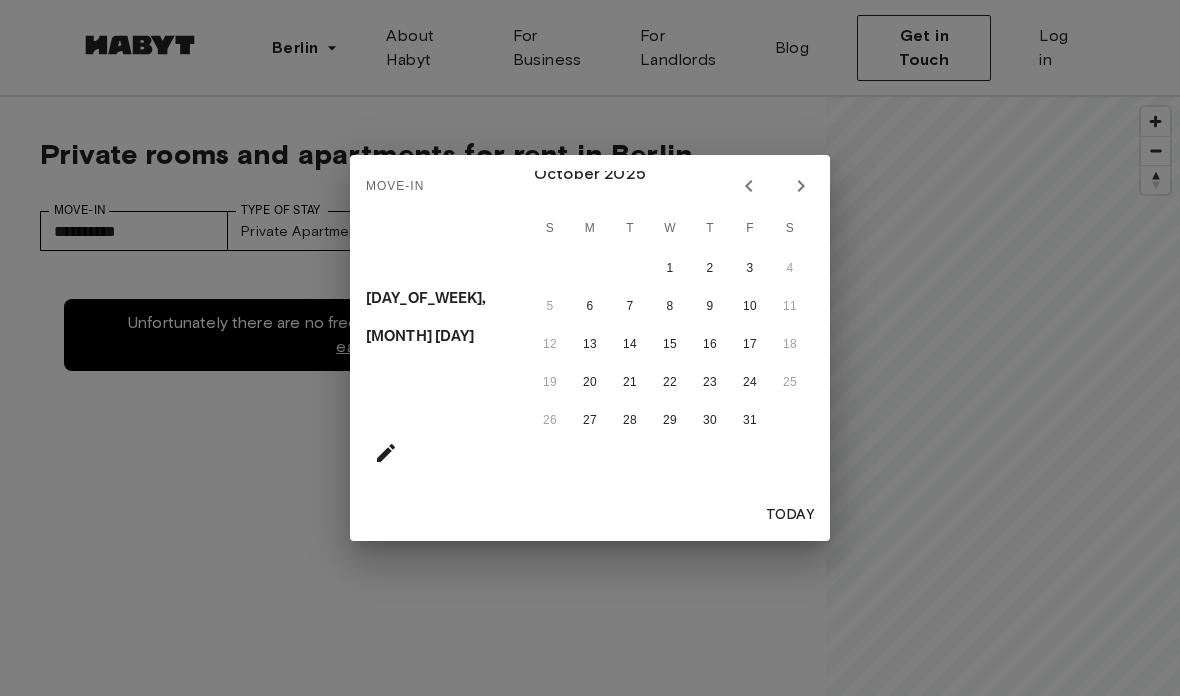 click 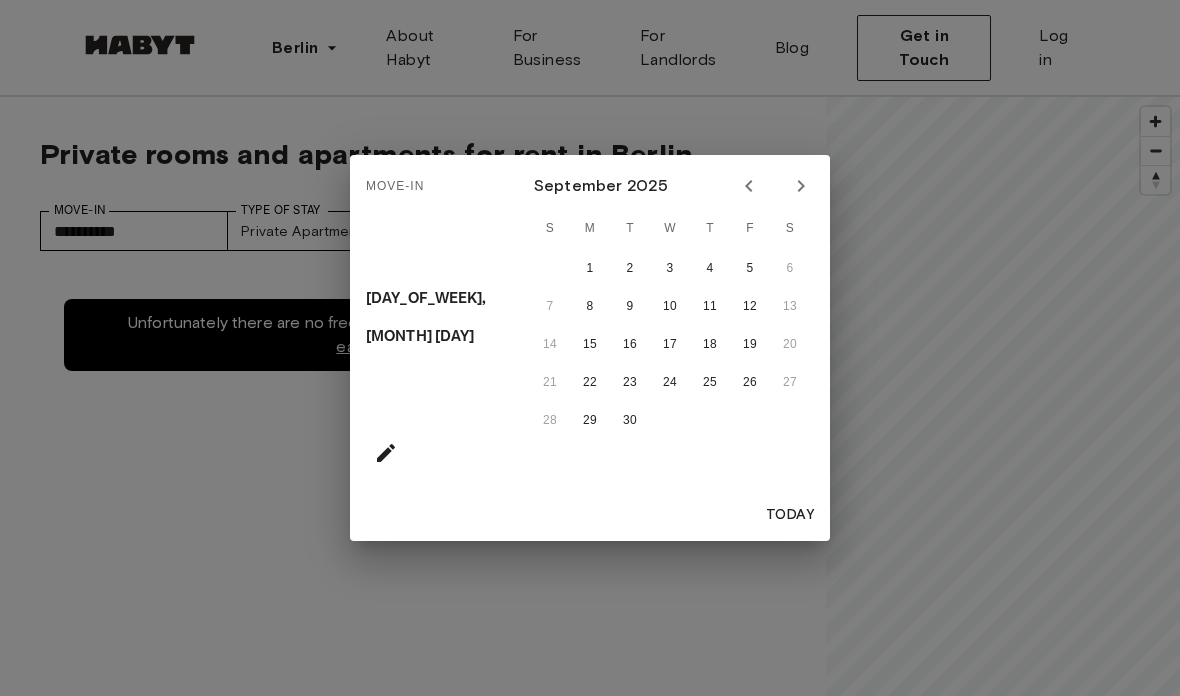 click 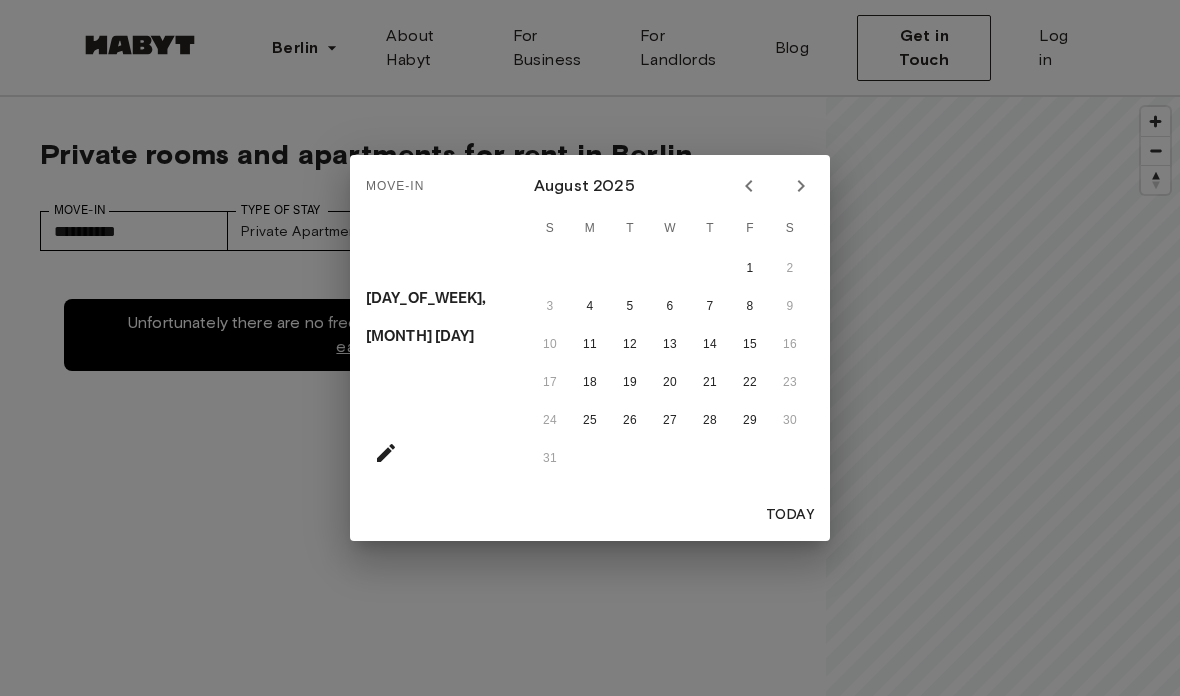 click 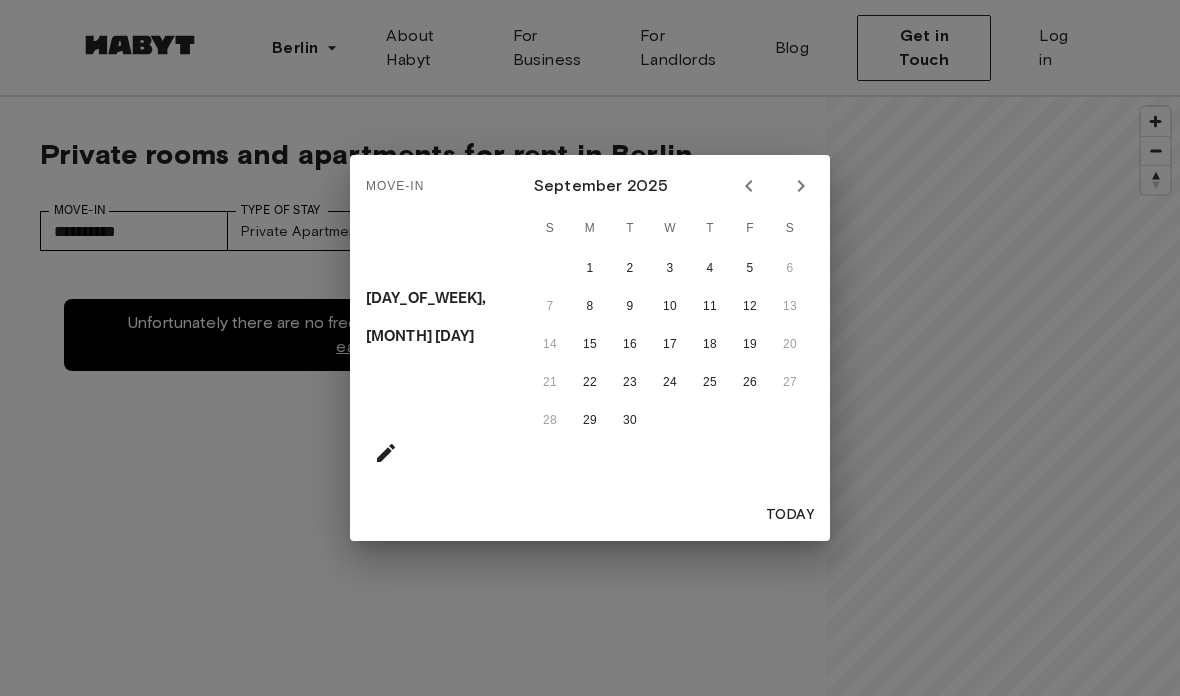click 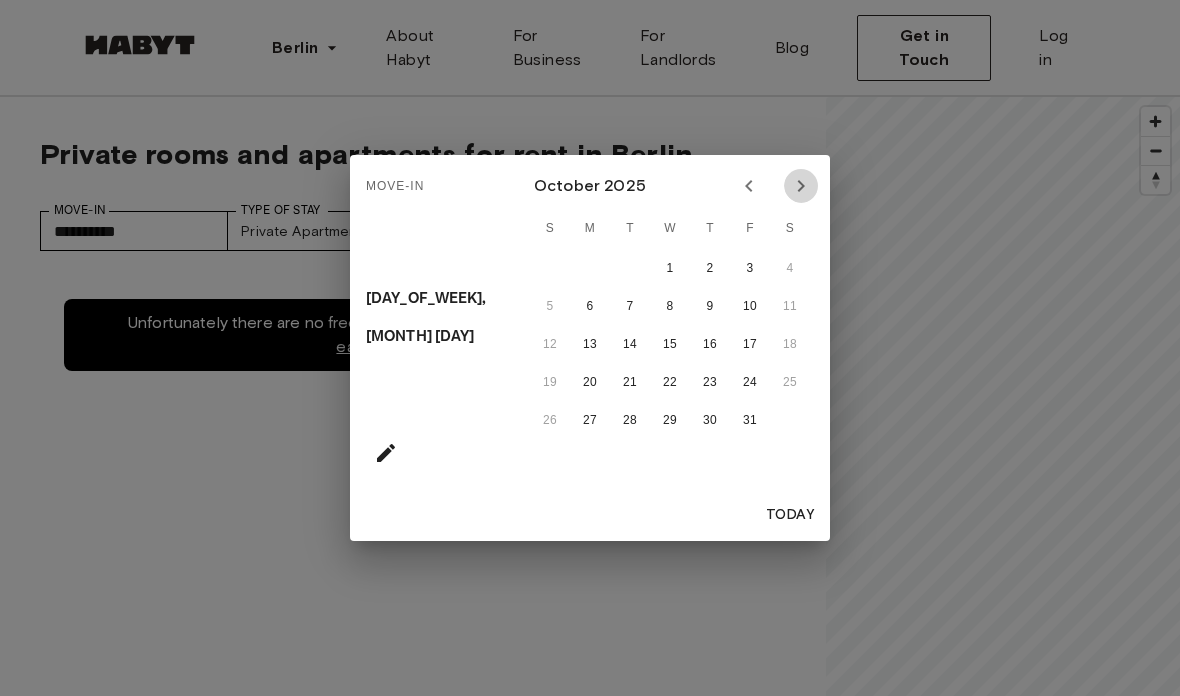 click 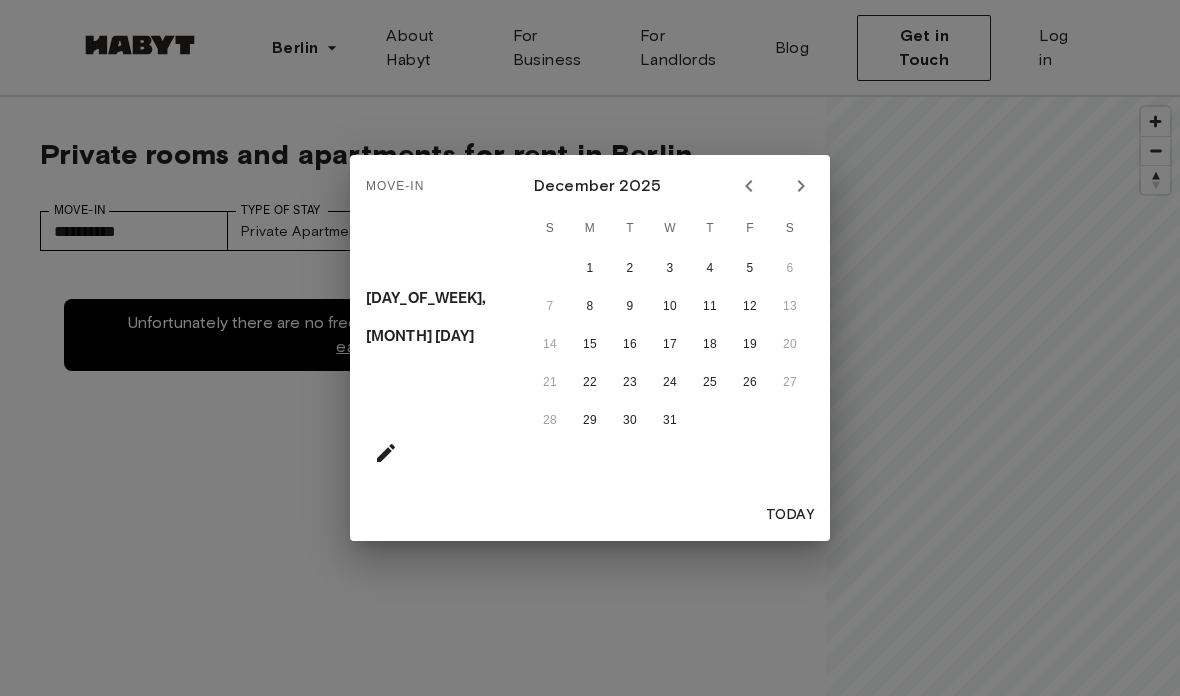 click 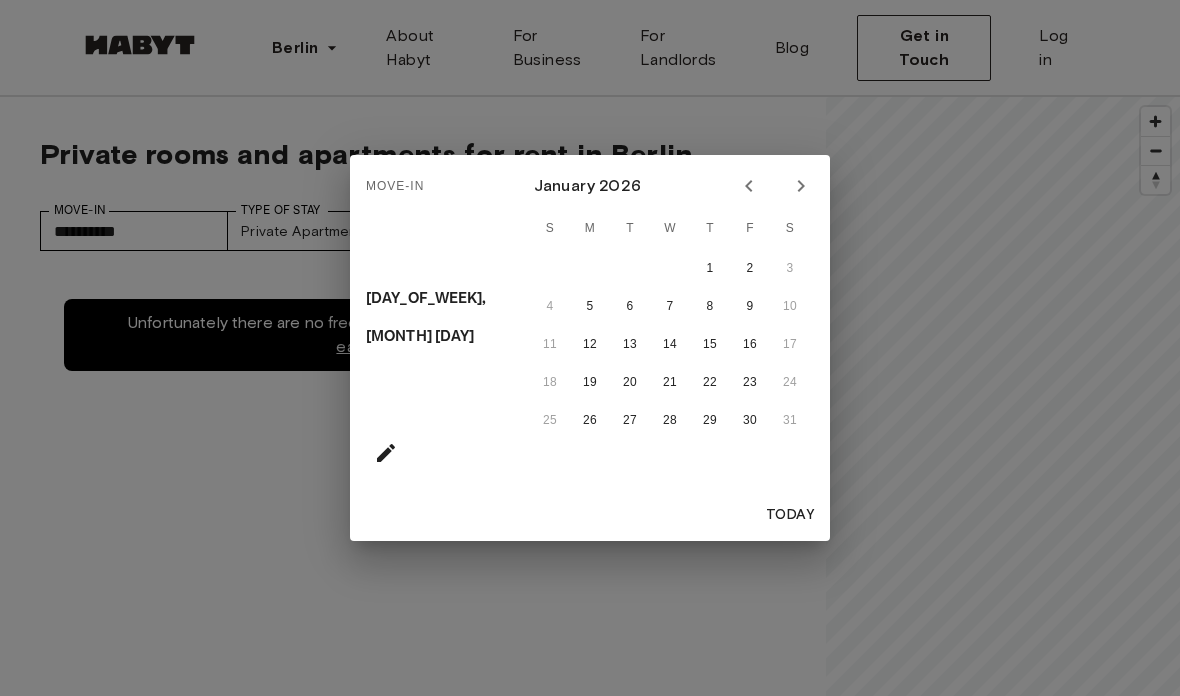 click 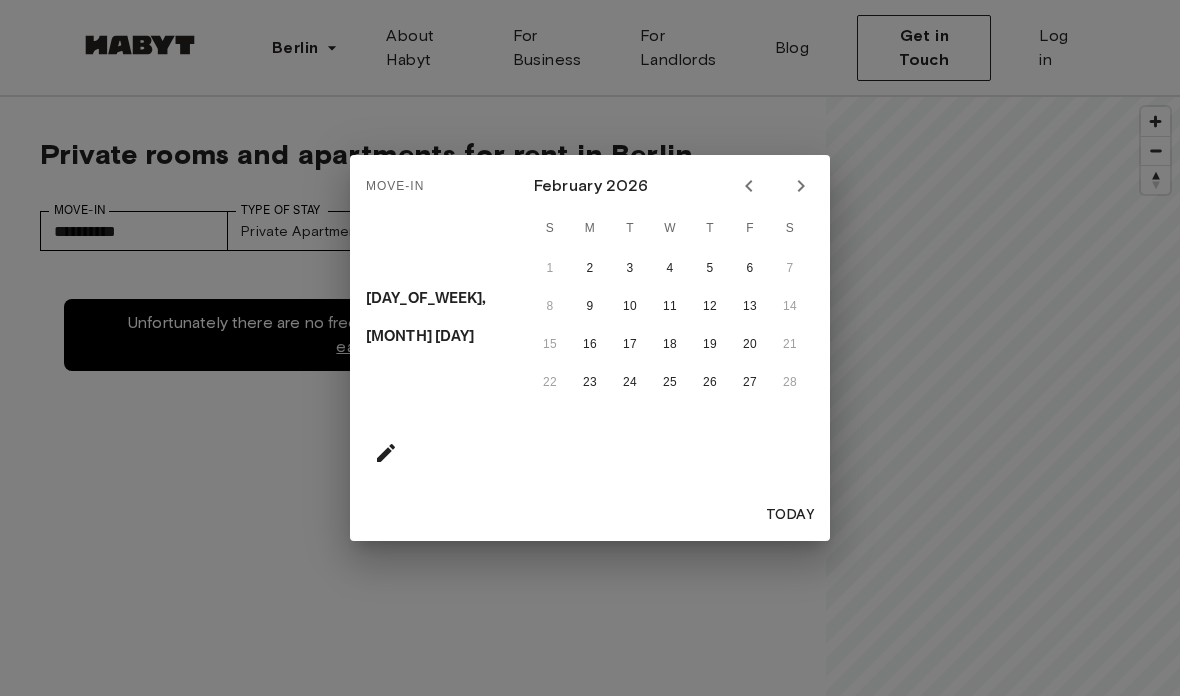 click at bounding box center [801, 186] 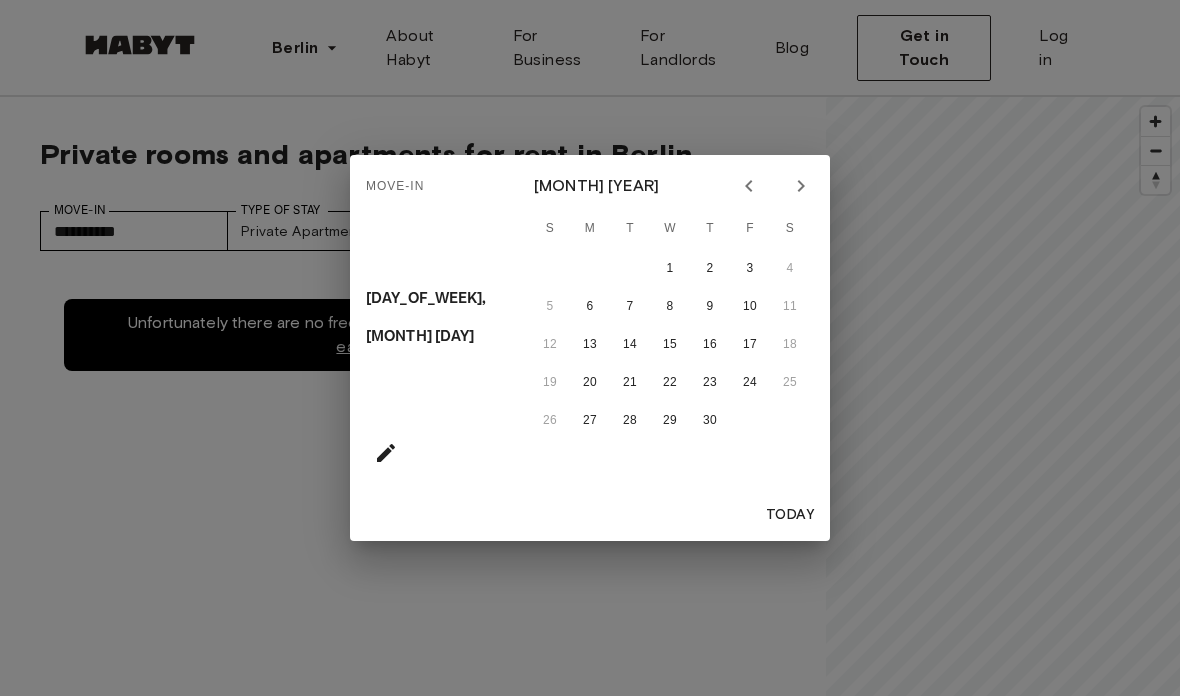 click 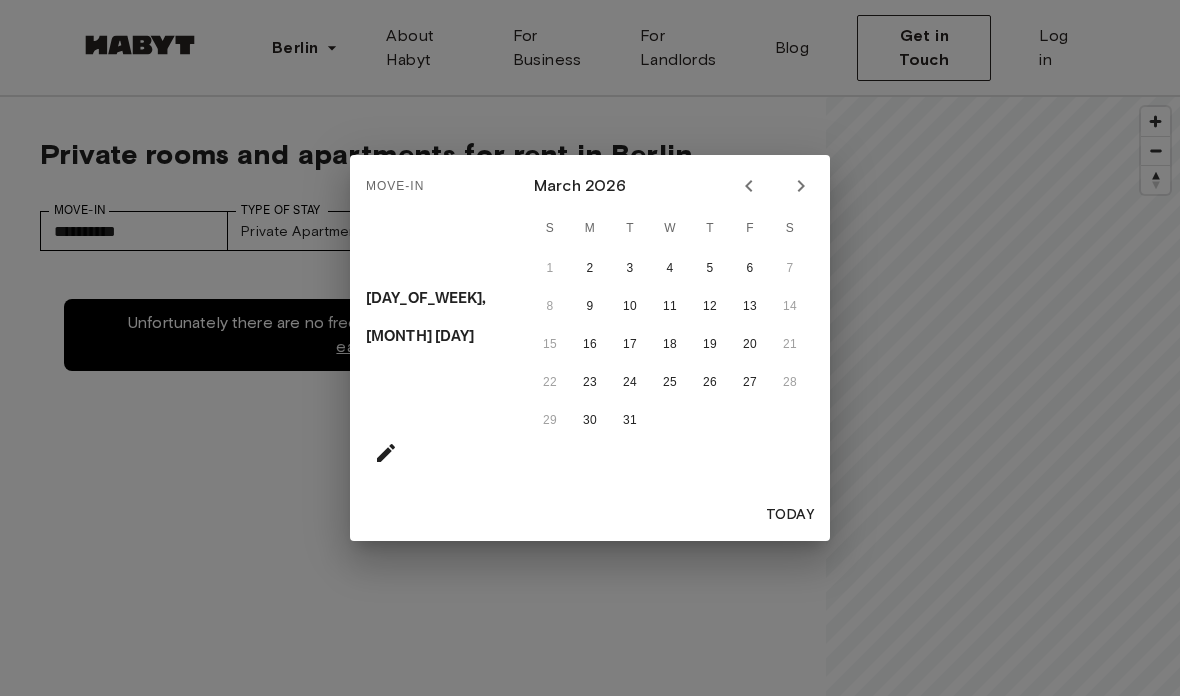 click on "1 2 3 4 5 6 7" at bounding box center (670, 269) 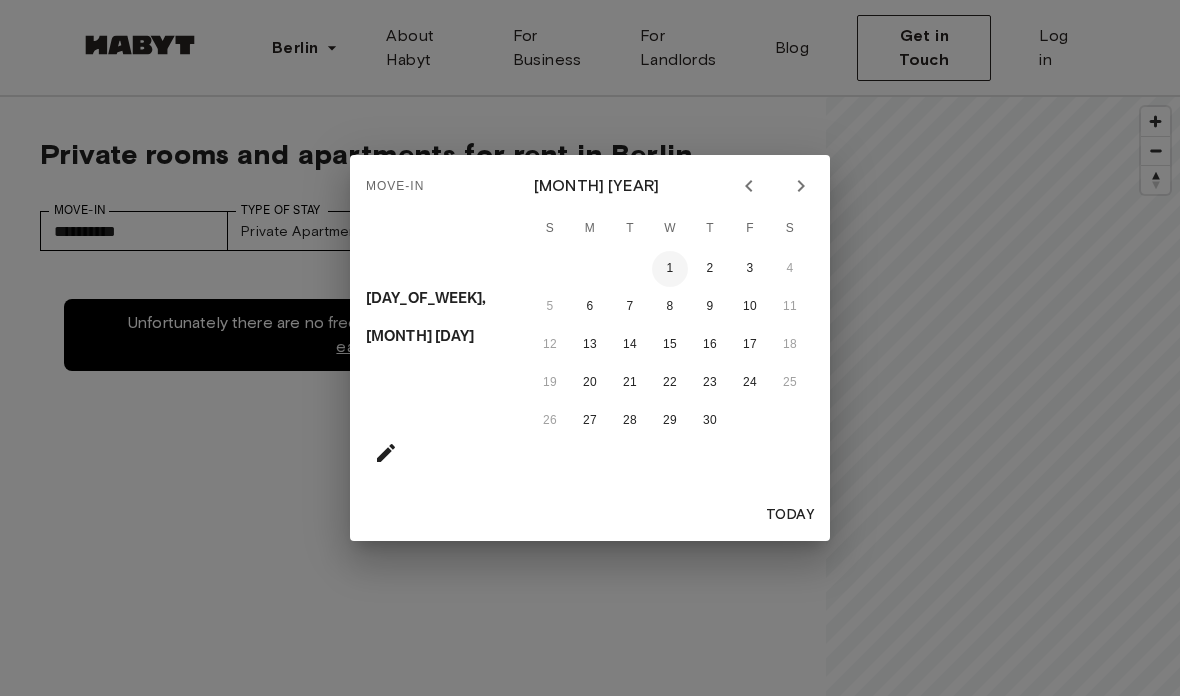 click on "1" at bounding box center (670, 269) 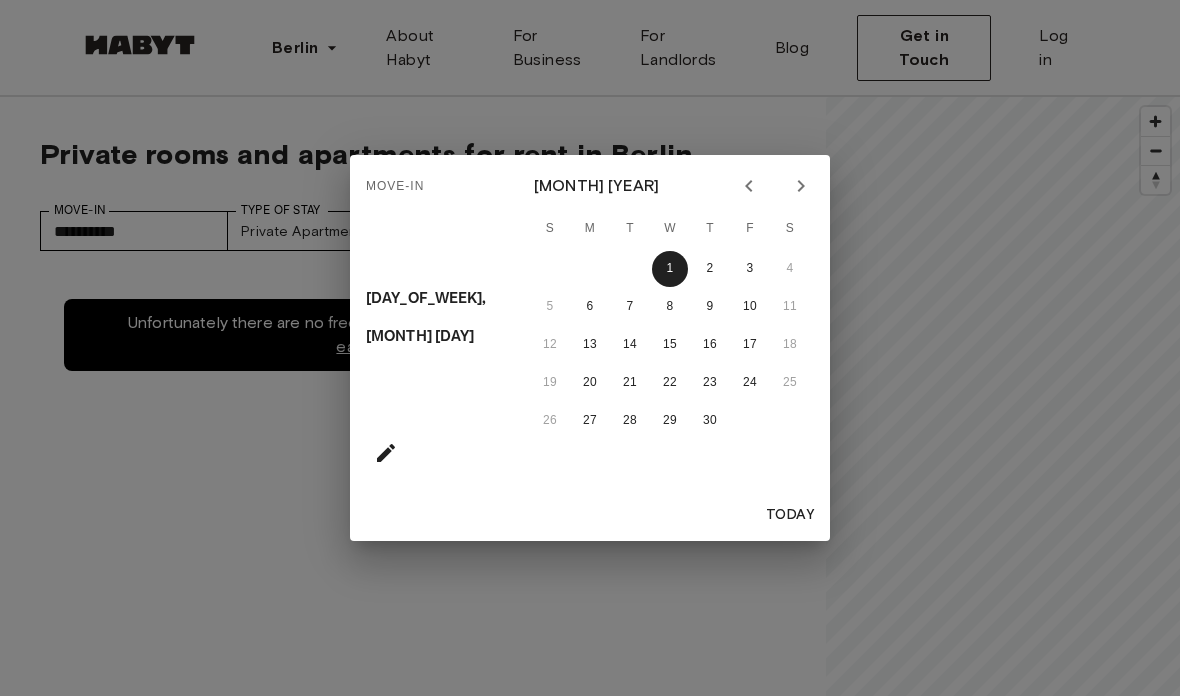 click on "Move-In [DAY_OF_WEEK], [MONTH] [DAY] [MONTH] [YEAR] S M T W T F S 1 2 3 4 5 6 7 8 9 10 11 12 13 14 15 16 17 18 19 20 21 22 23 24 25 26 27 28 29 30 Today" at bounding box center [590, 348] 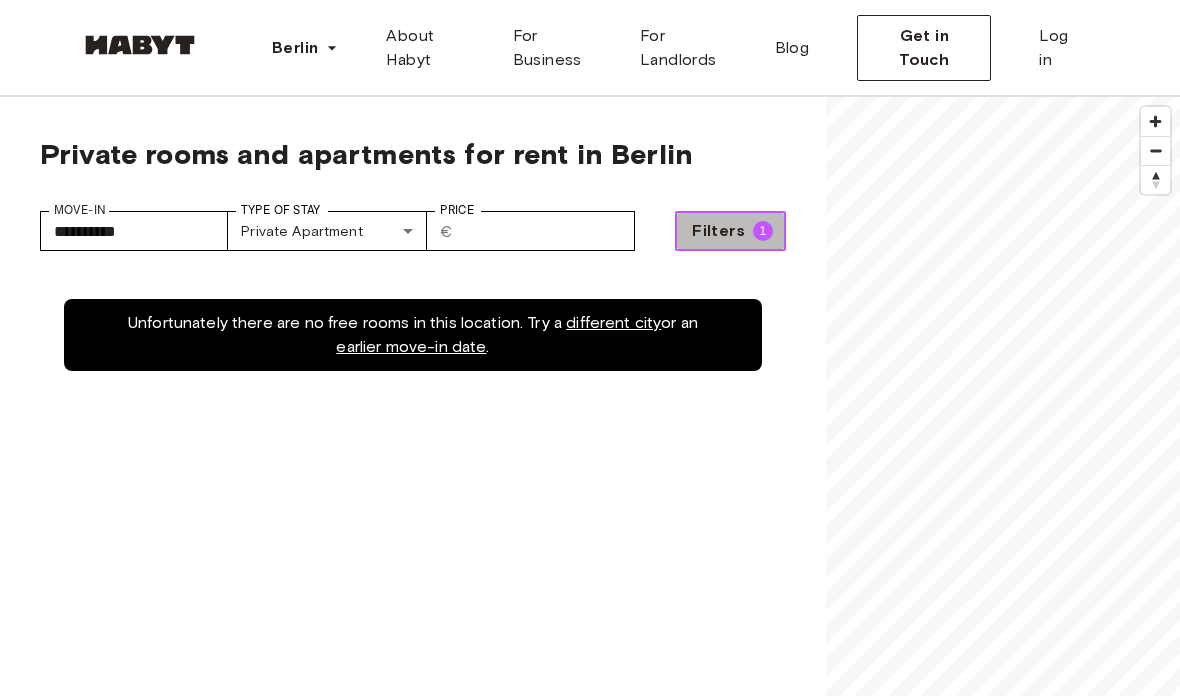 click on "Filters" at bounding box center [718, 231] 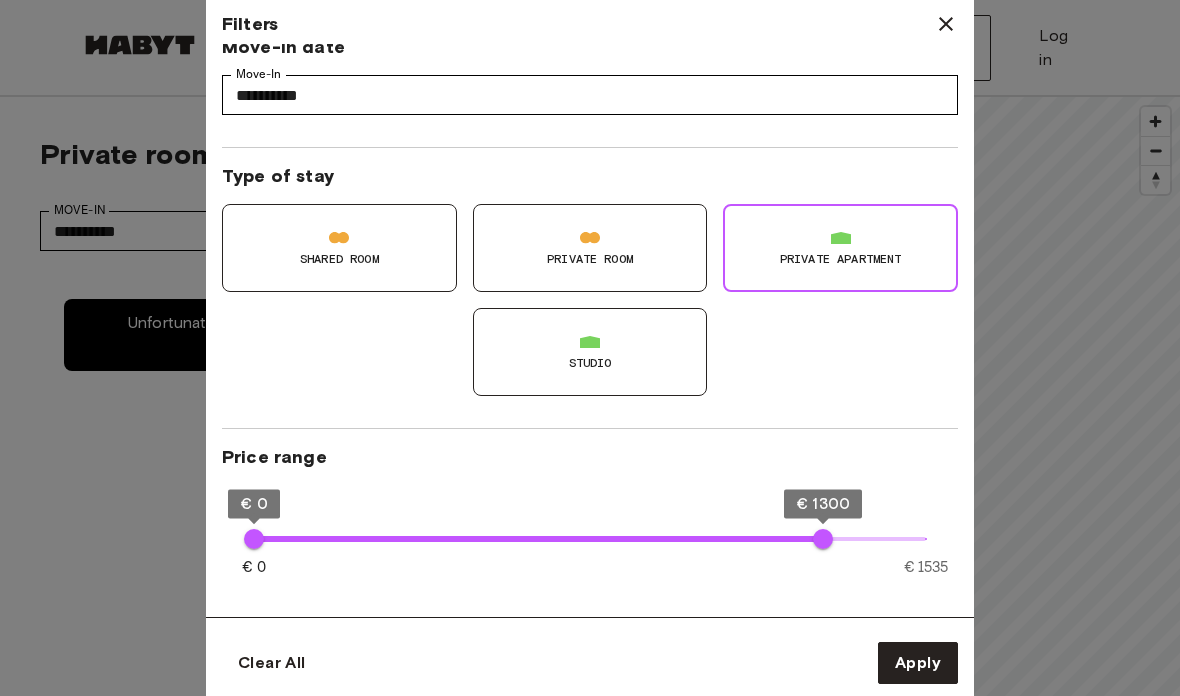 scroll, scrollTop: 24, scrollLeft: 0, axis: vertical 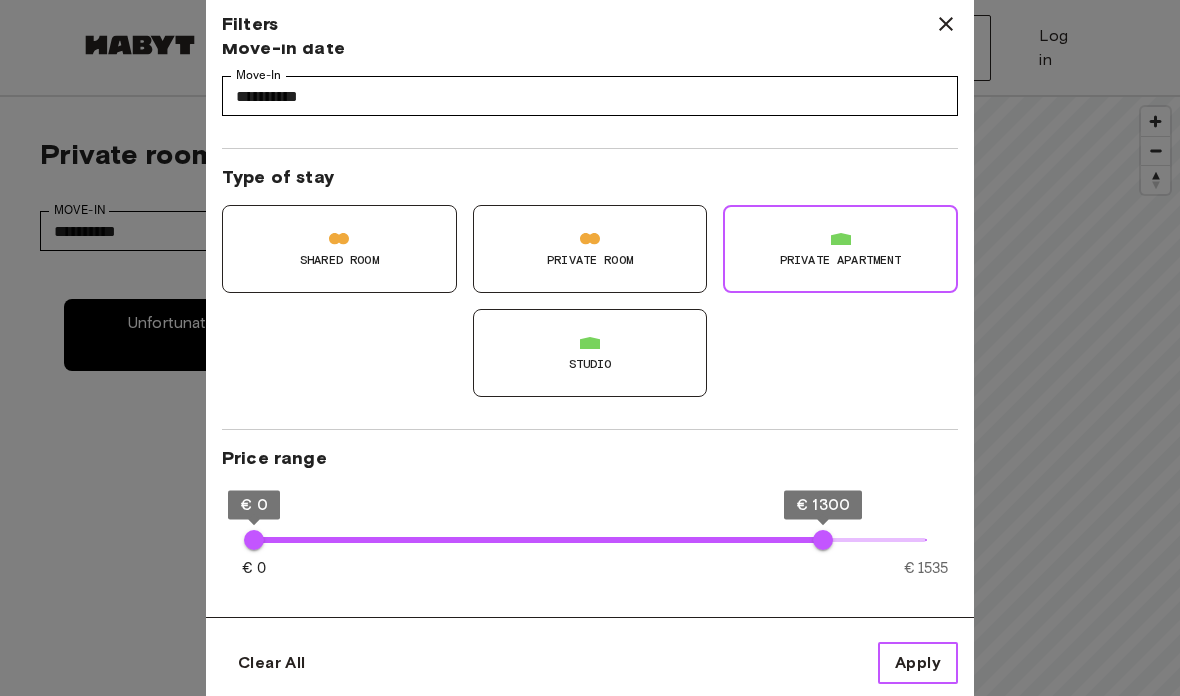 click on "Apply" at bounding box center [918, 663] 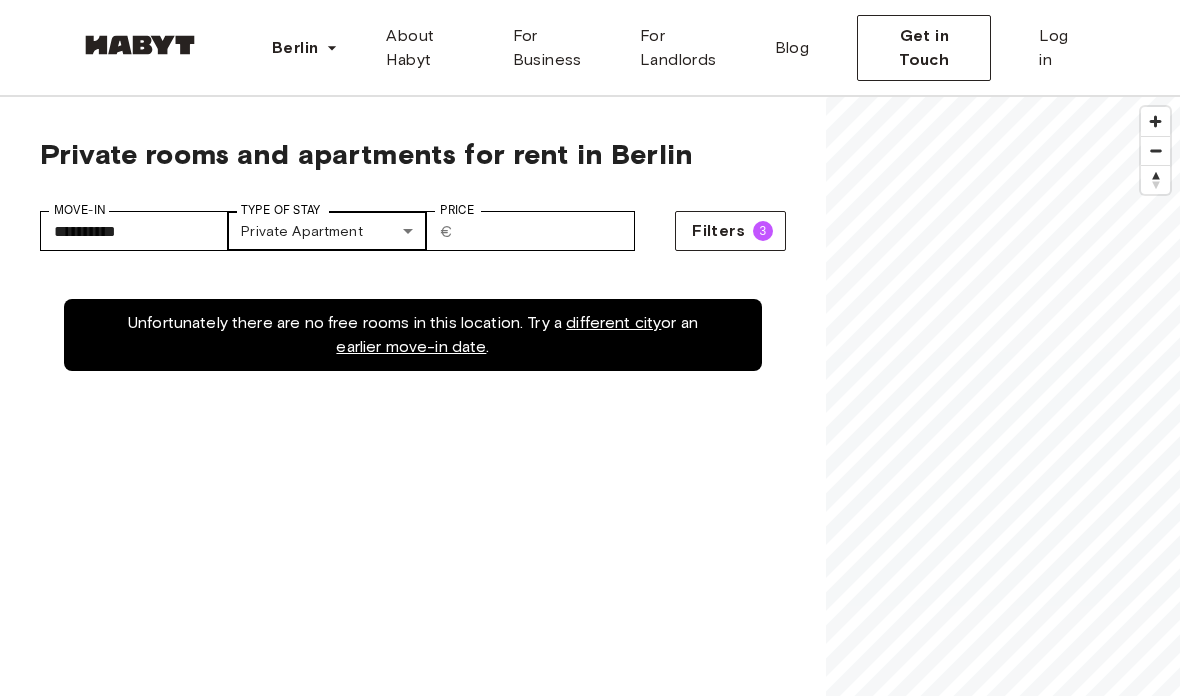 click on "**********" at bounding box center [590, 2458] 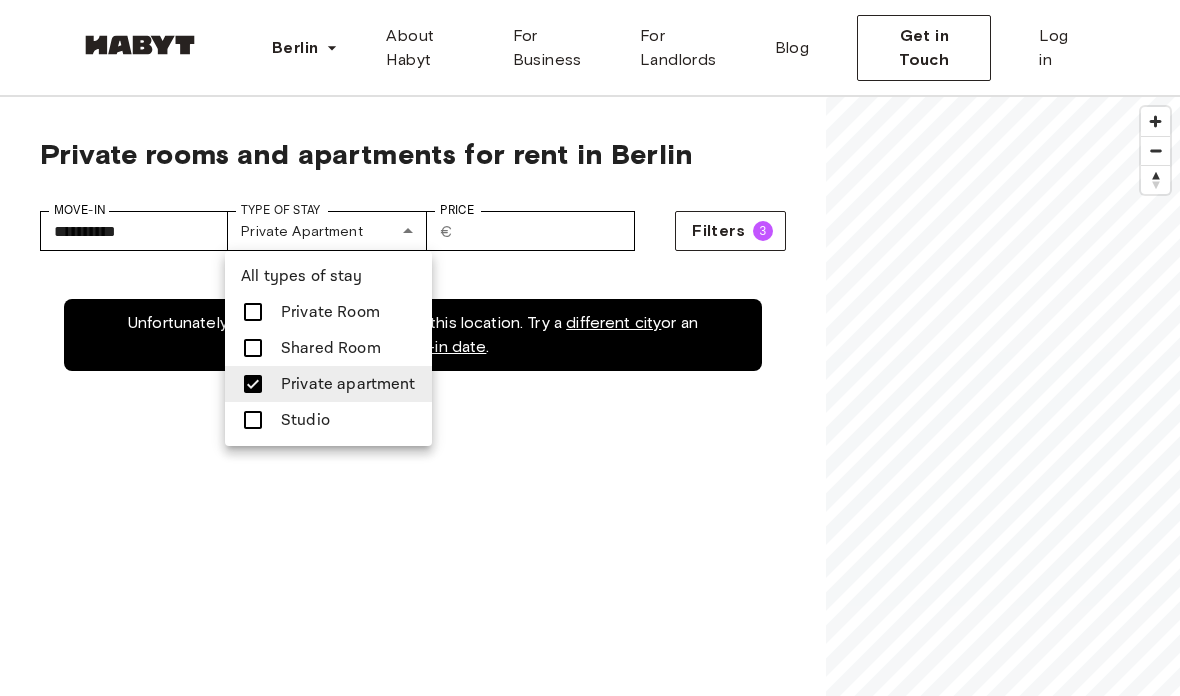 click on "Studio" at bounding box center (328, 420) 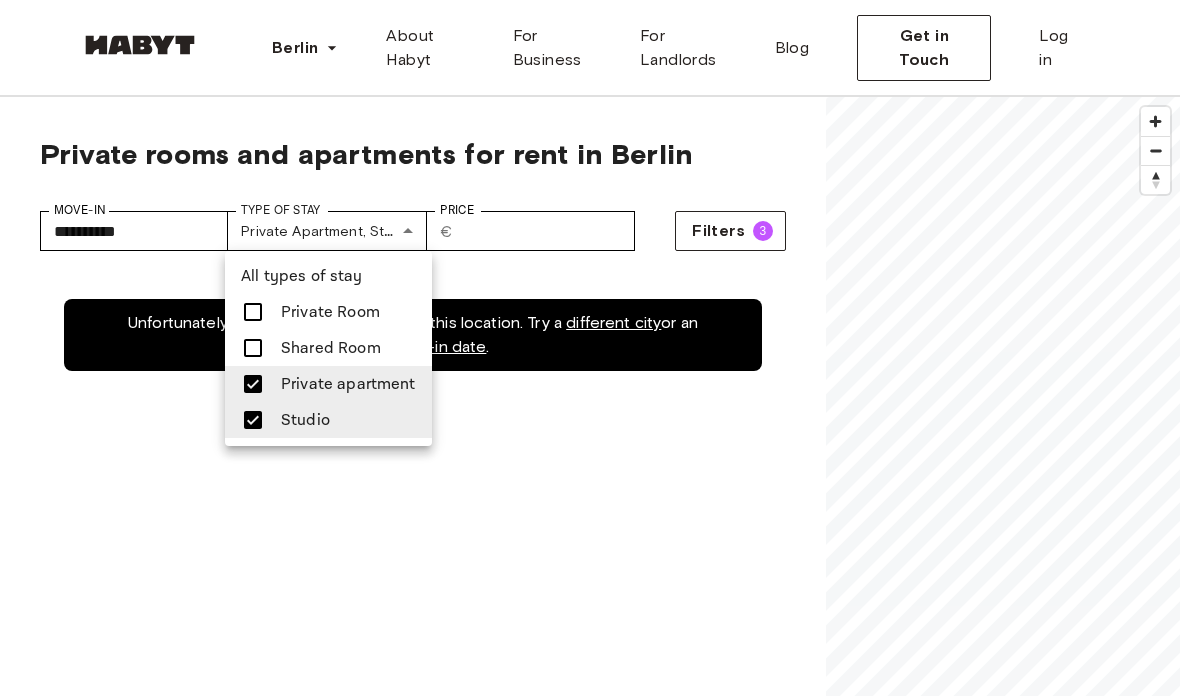 click on "Private apartment" at bounding box center (348, 384) 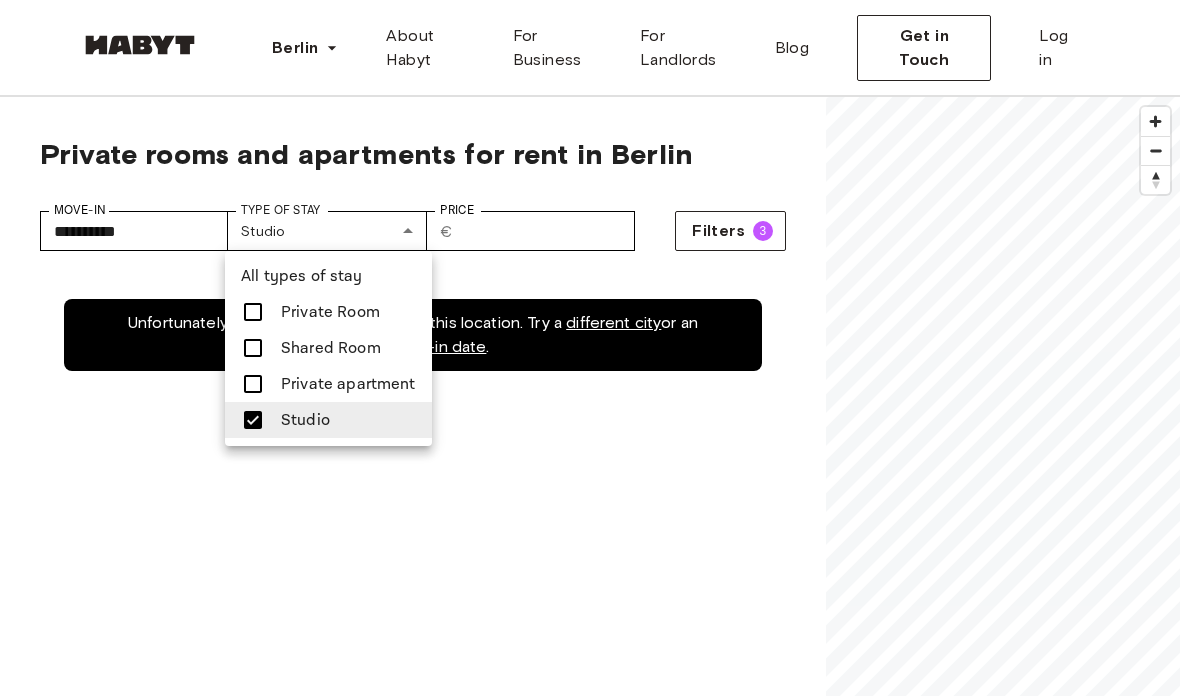 click at bounding box center (590, 348) 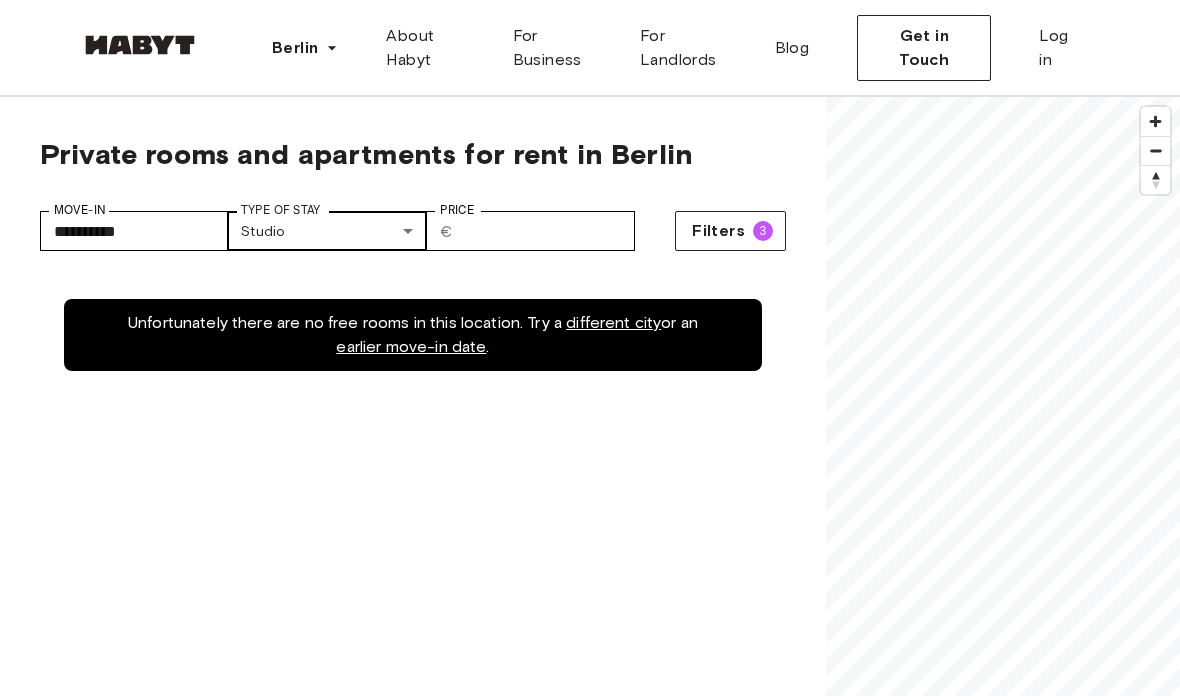 click on "**********" at bounding box center [590, 2458] 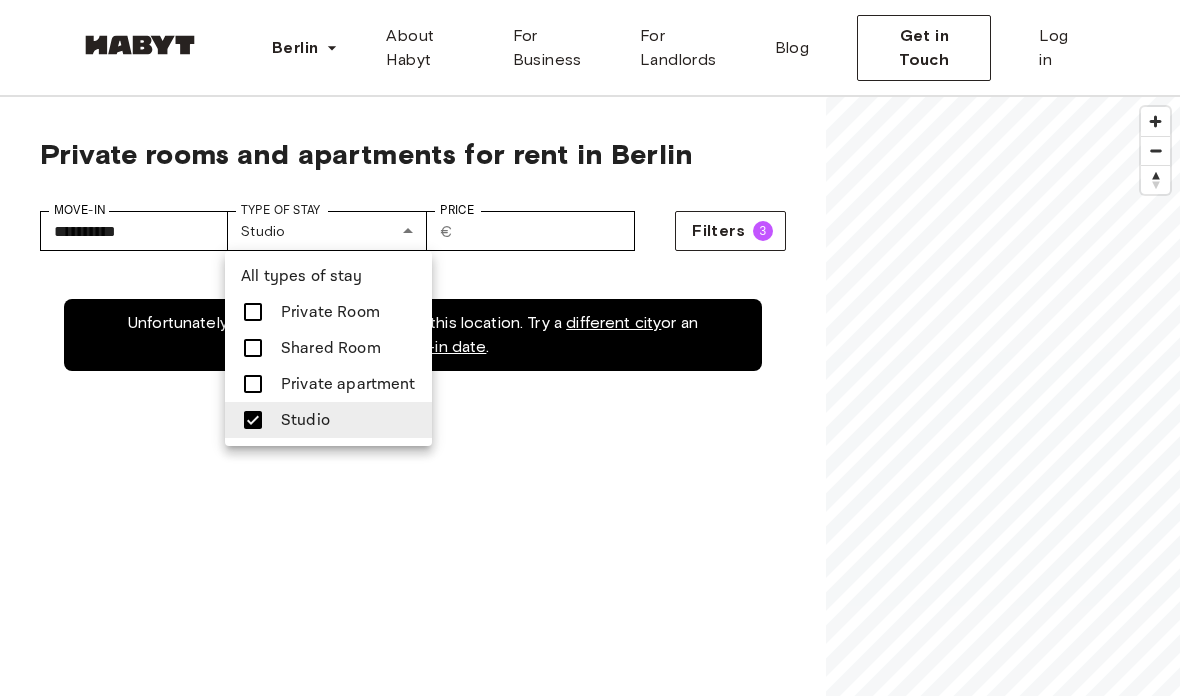 click on "Private Room" at bounding box center [330, 312] 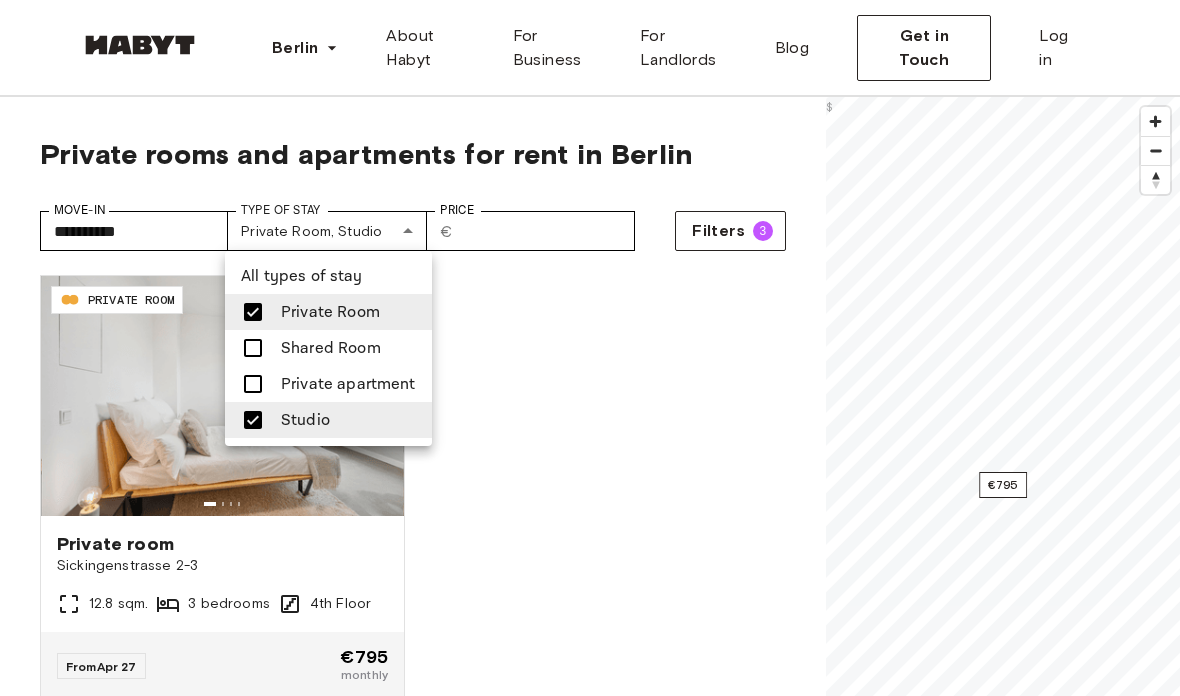 click on "Studio" at bounding box center [328, 420] 